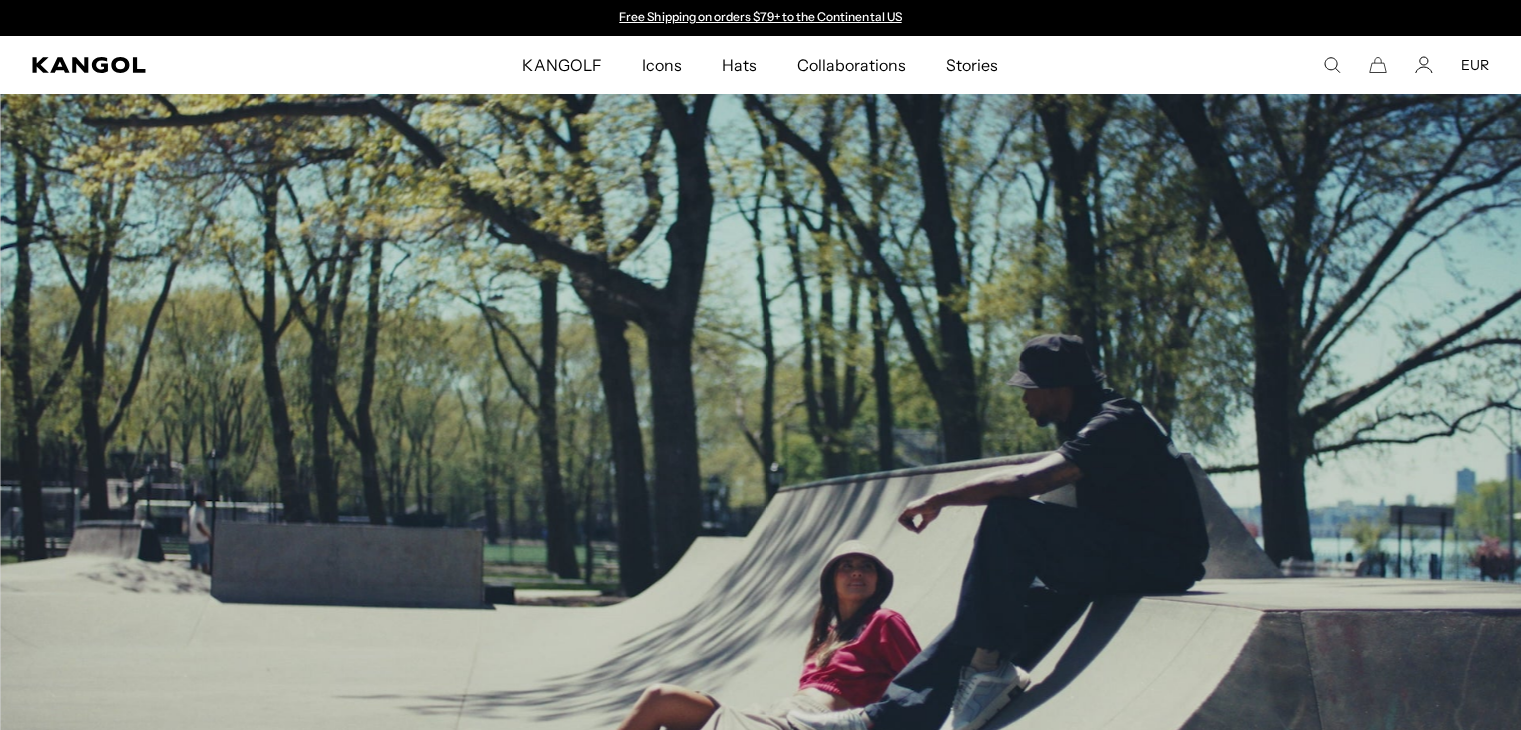 scroll, scrollTop: 3536, scrollLeft: 0, axis: vertical 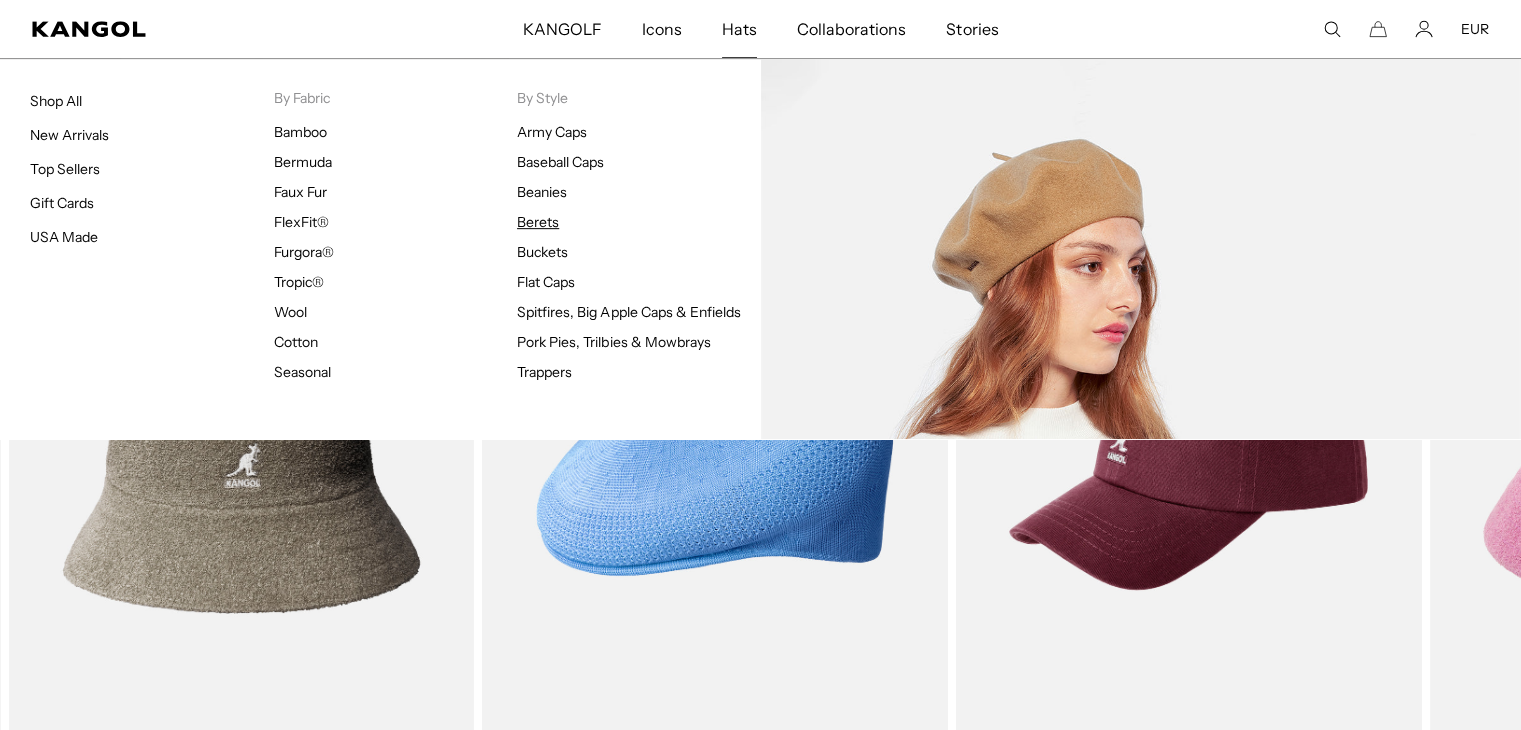 click on "Berets" at bounding box center (538, 222) 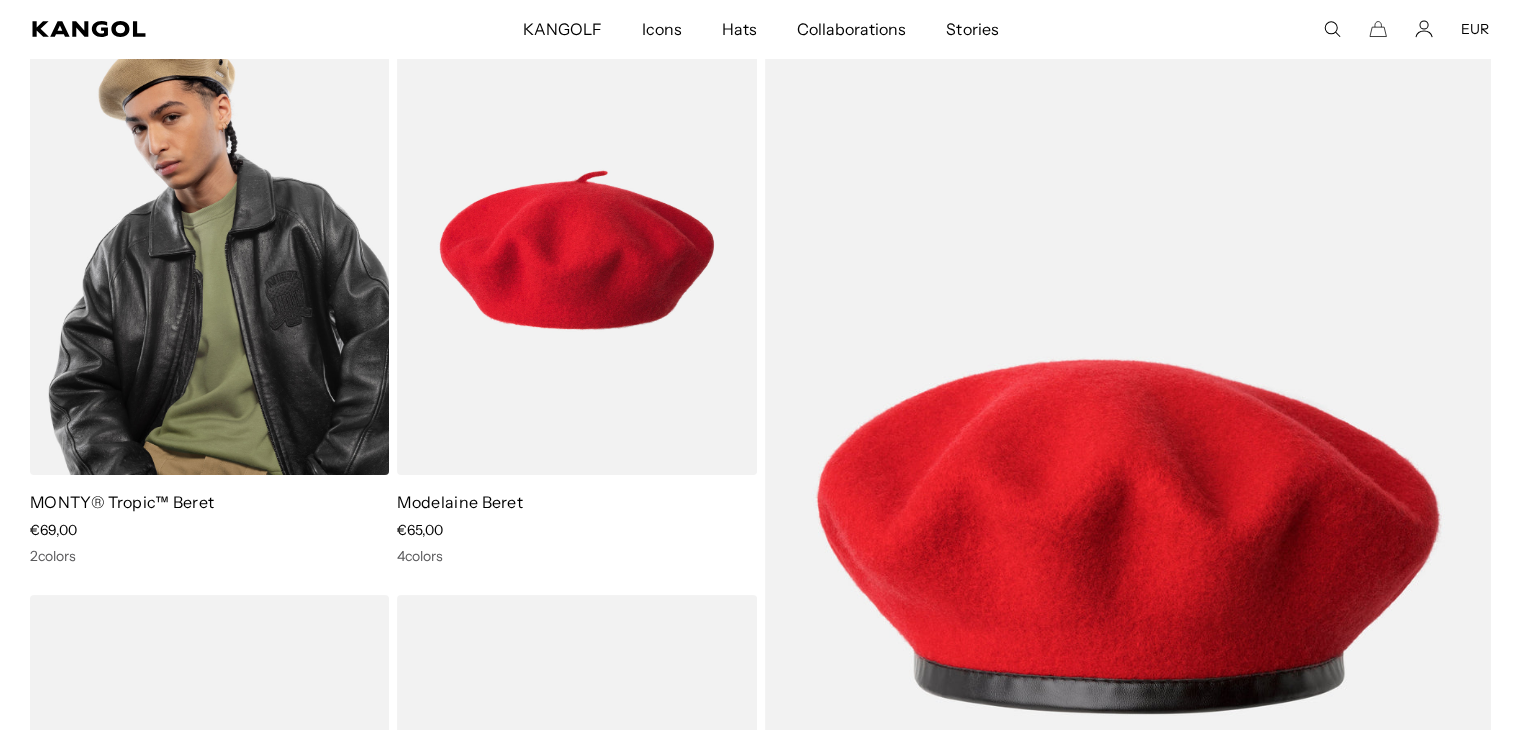 scroll, scrollTop: 24, scrollLeft: 0, axis: vertical 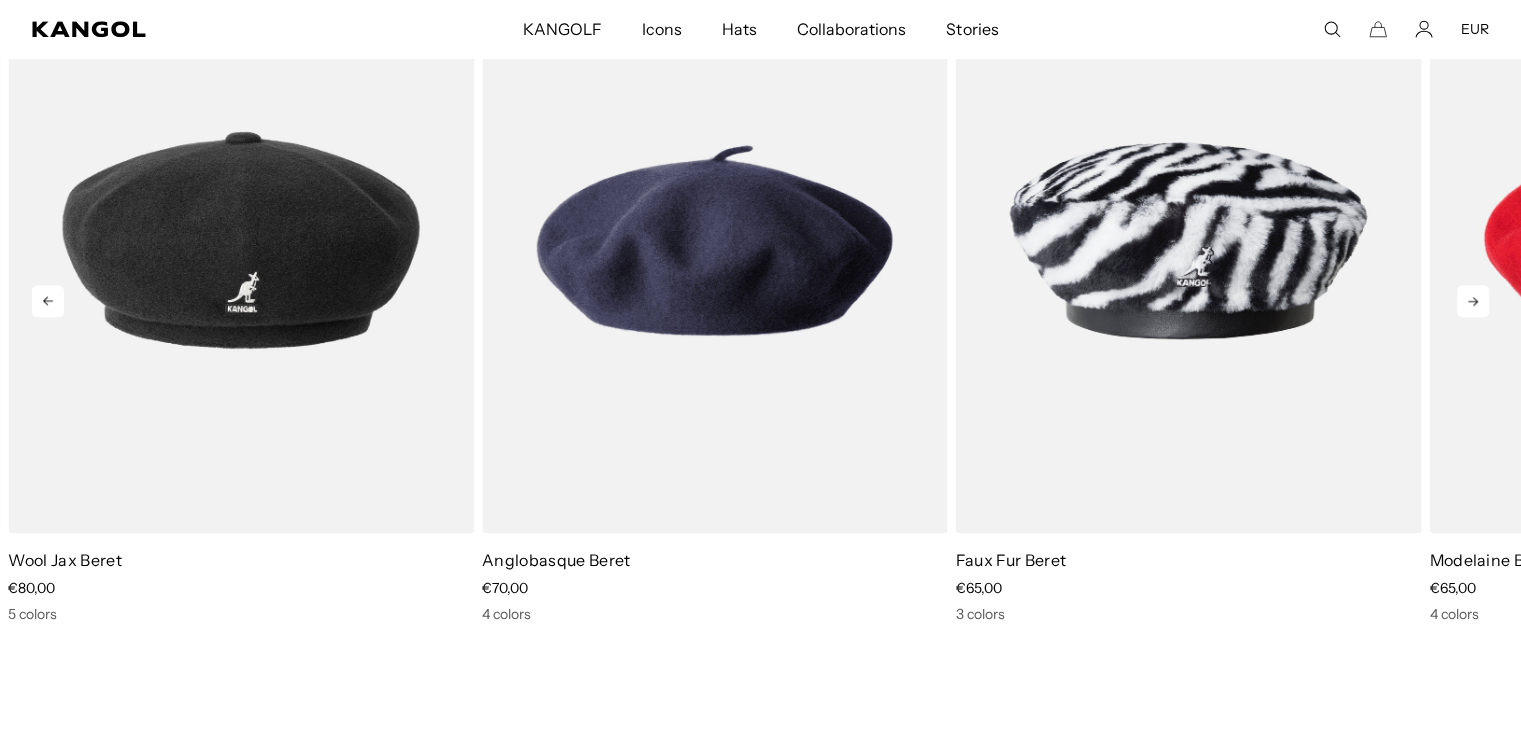 click 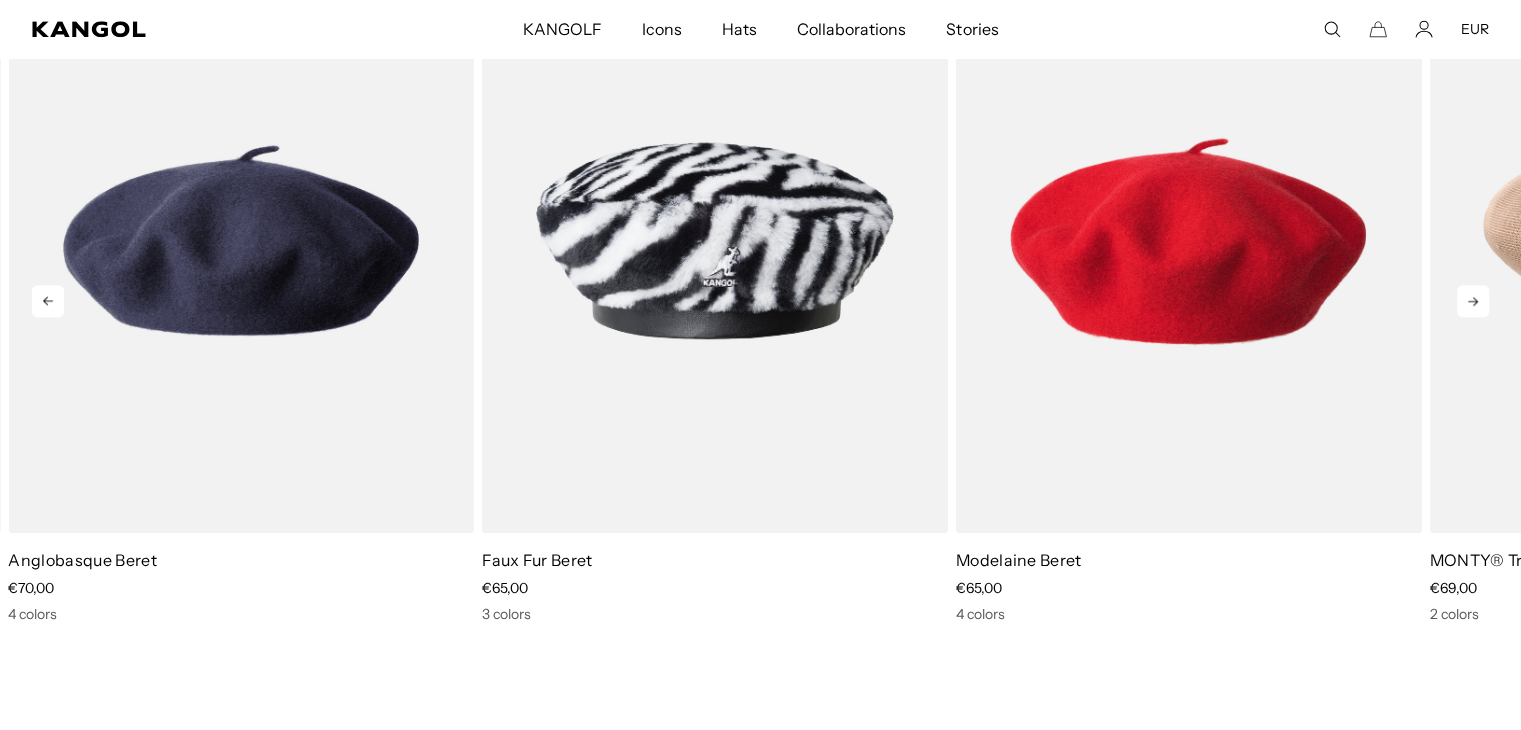 scroll, scrollTop: 0, scrollLeft: 412, axis: horizontal 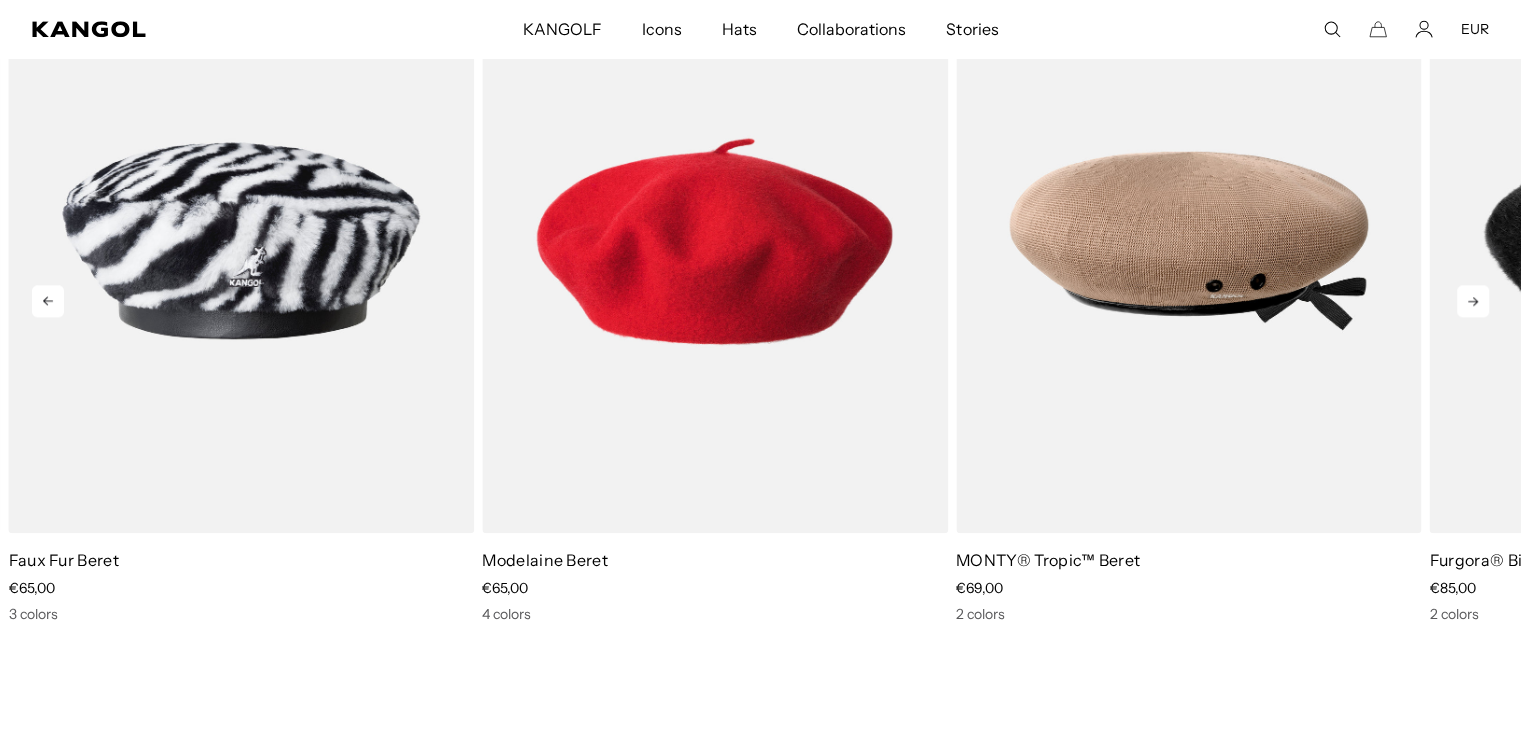 click 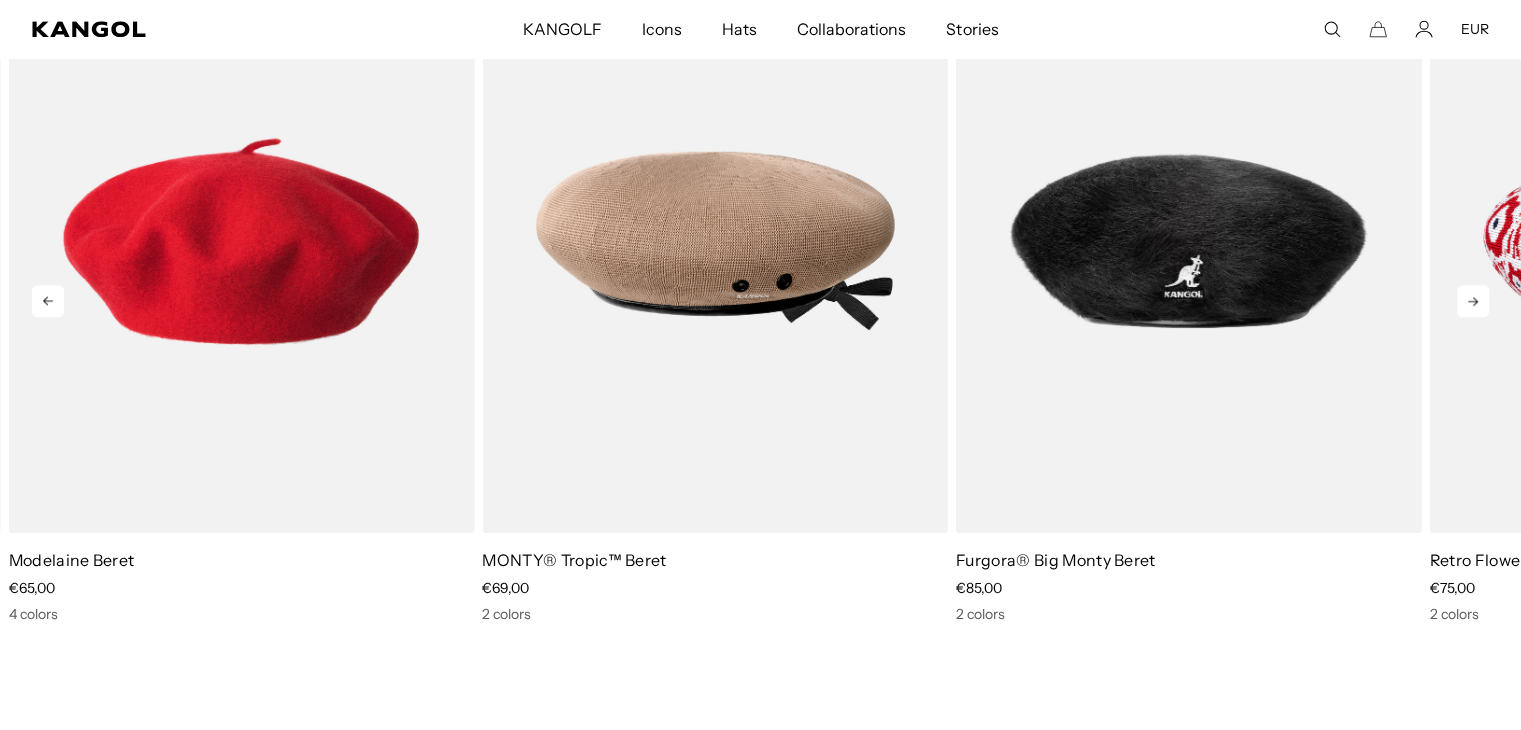click 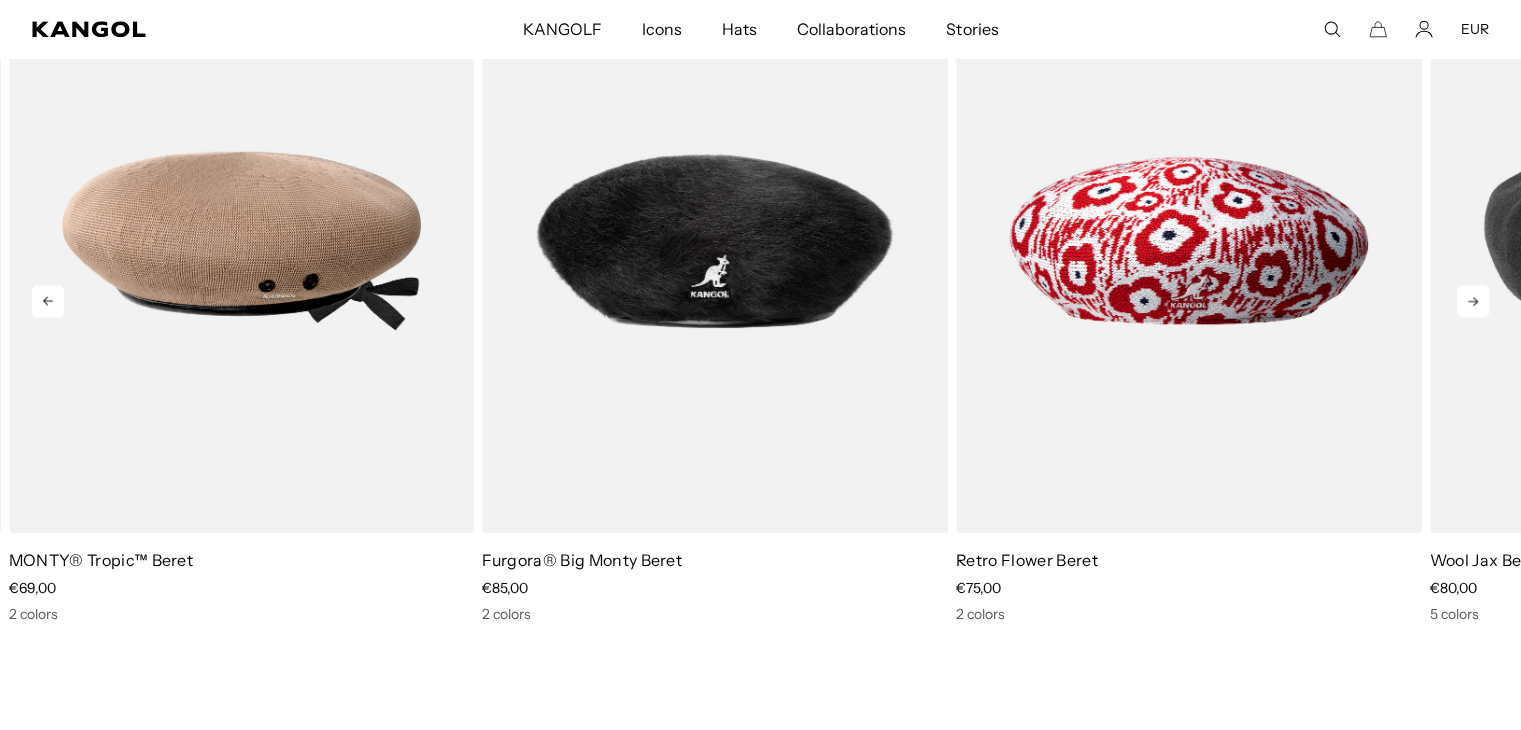 click 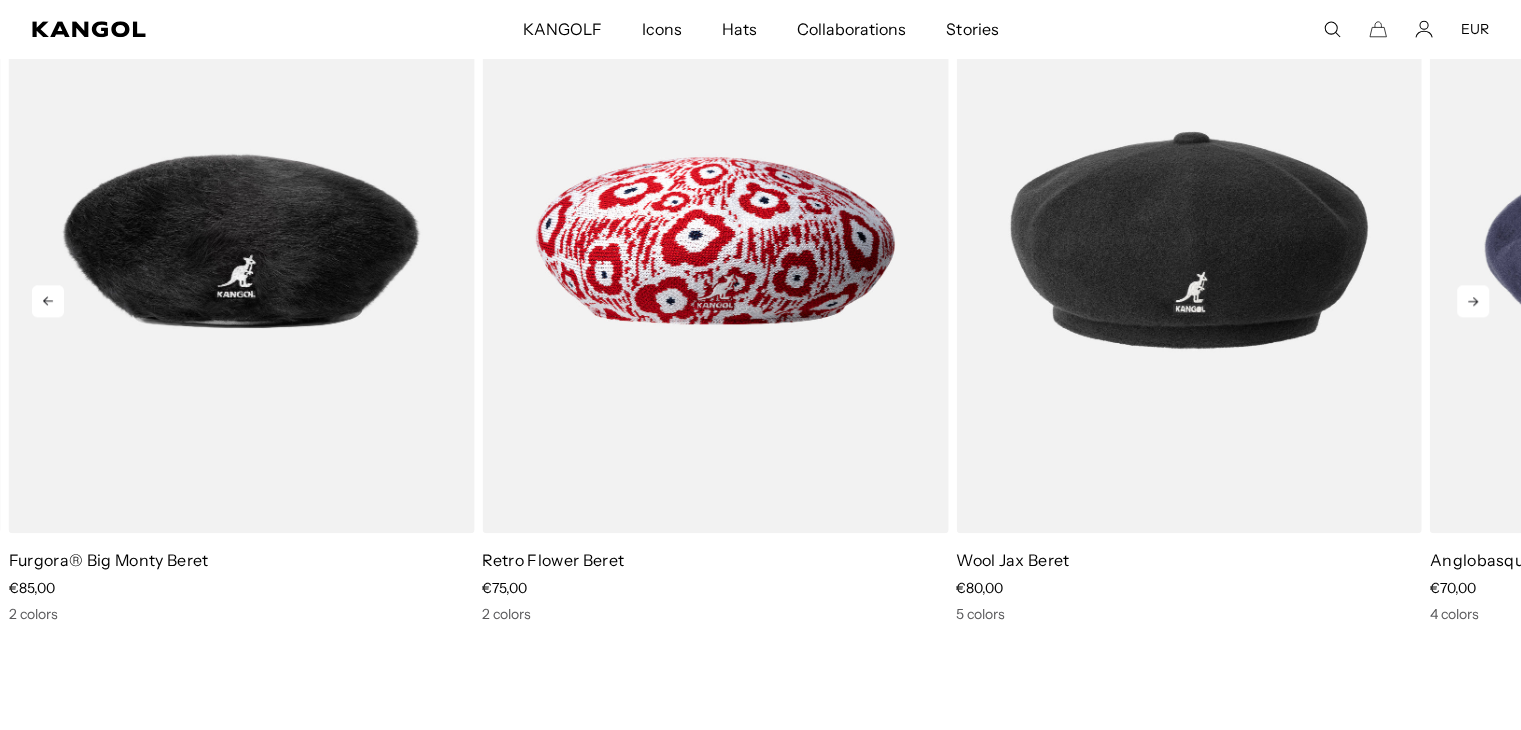 scroll, scrollTop: 0, scrollLeft: 0, axis: both 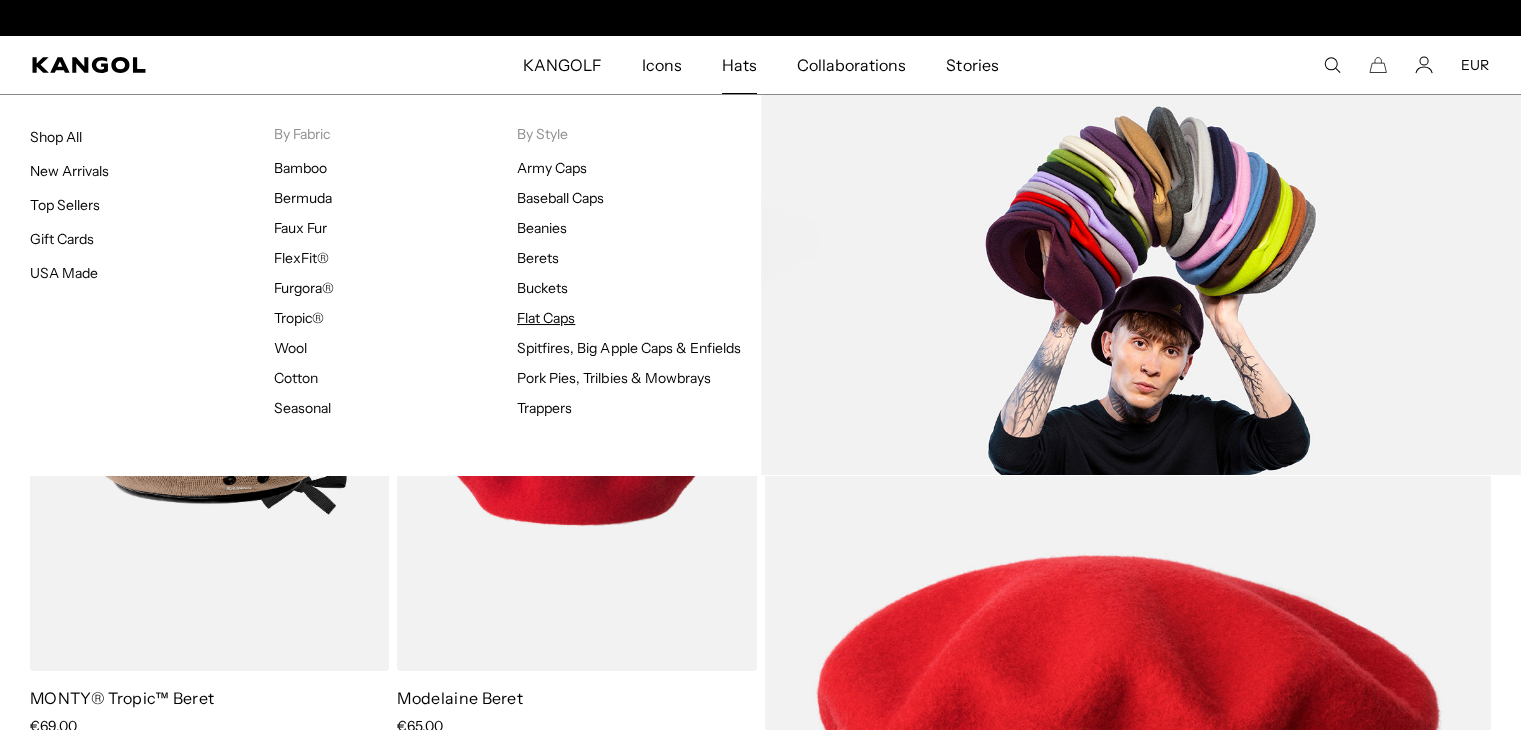 click on "Flat Caps" at bounding box center [546, 318] 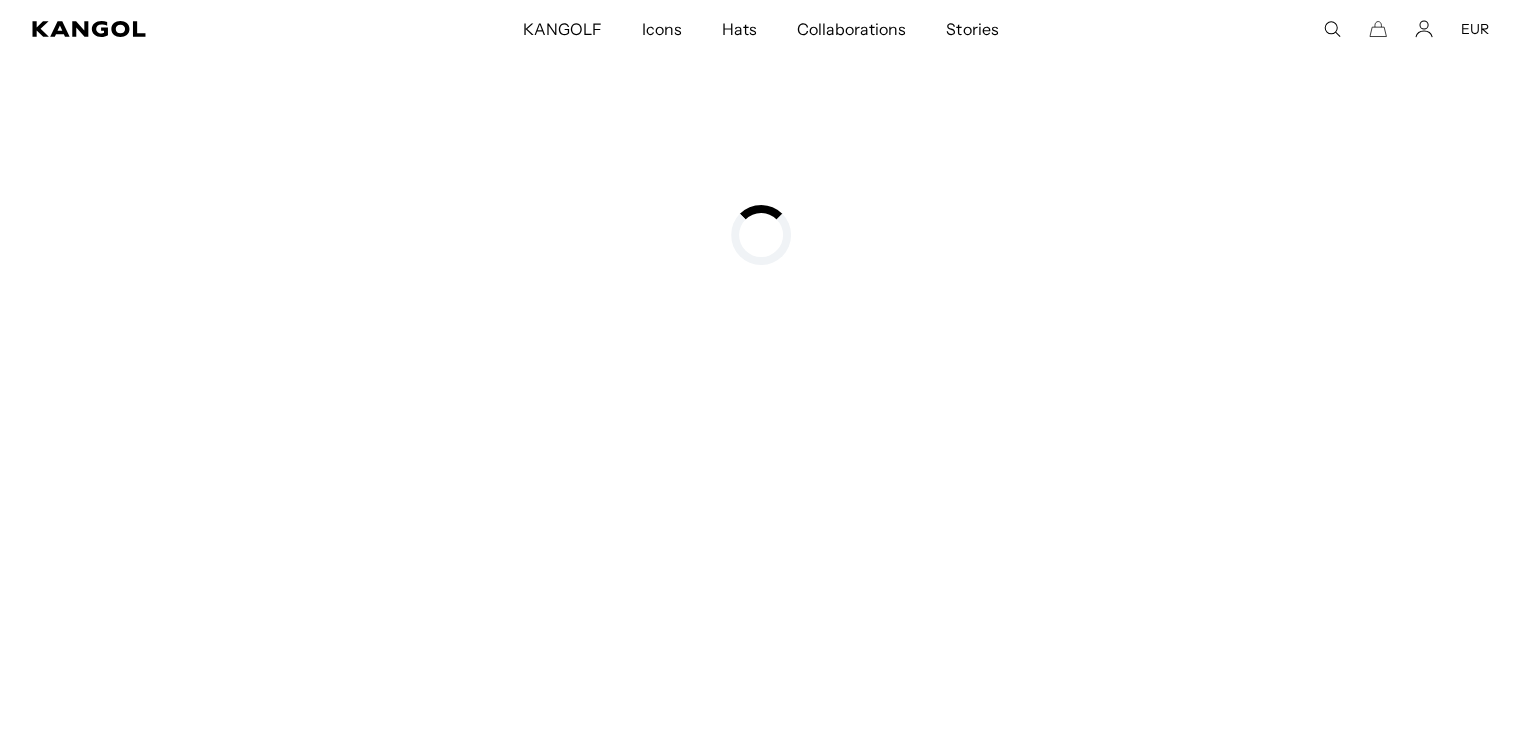 scroll, scrollTop: 135, scrollLeft: 0, axis: vertical 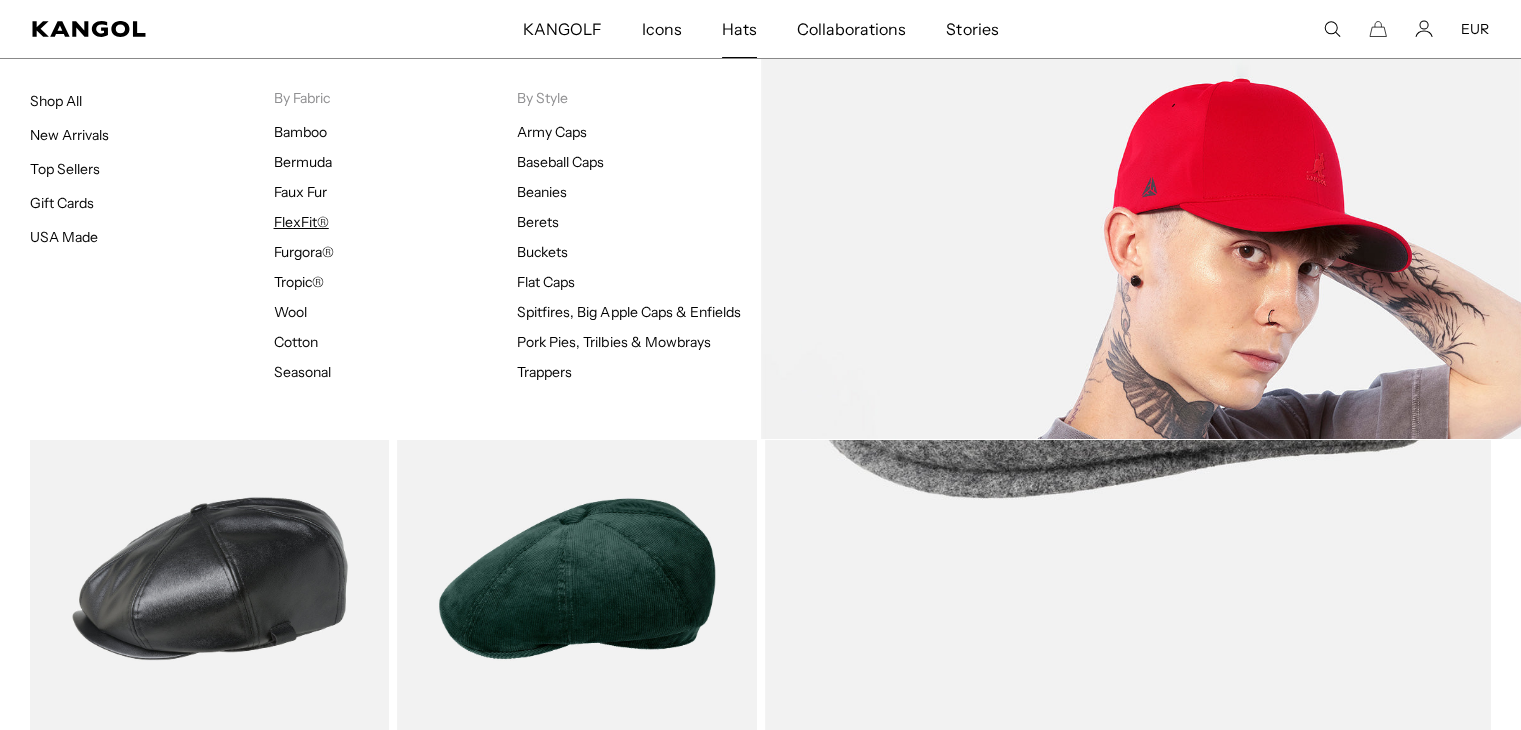 click on "FlexFit®" at bounding box center [301, 222] 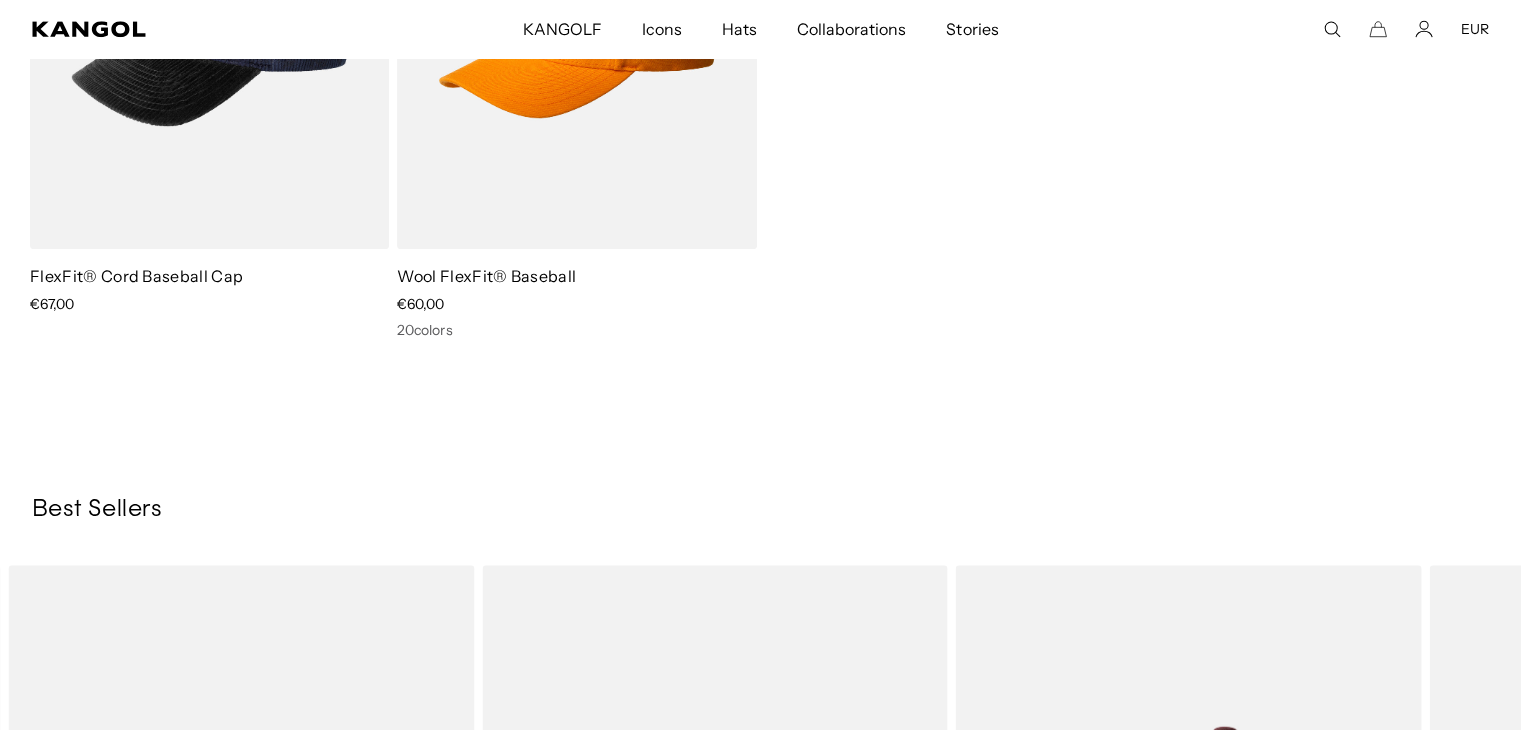 scroll, scrollTop: 1595, scrollLeft: 0, axis: vertical 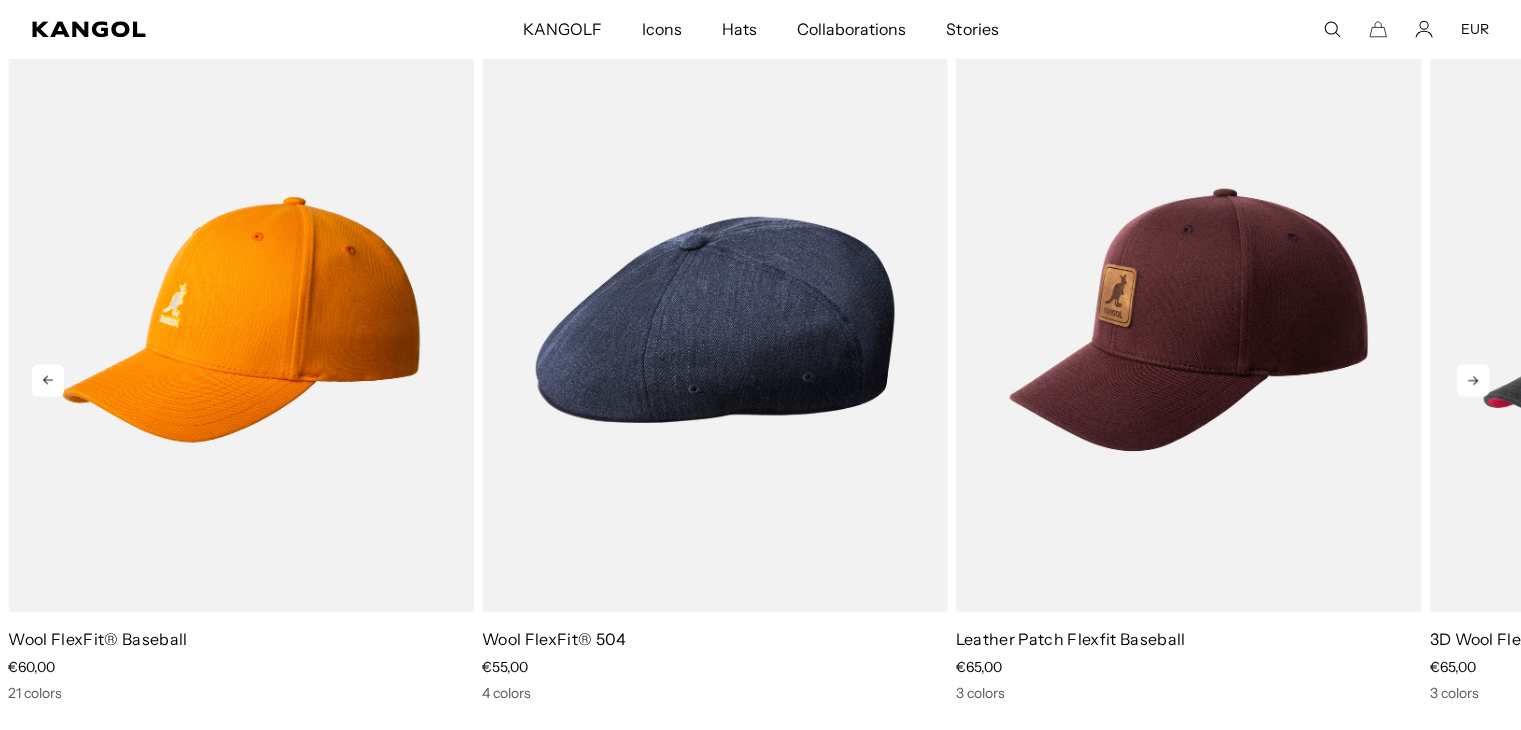 click 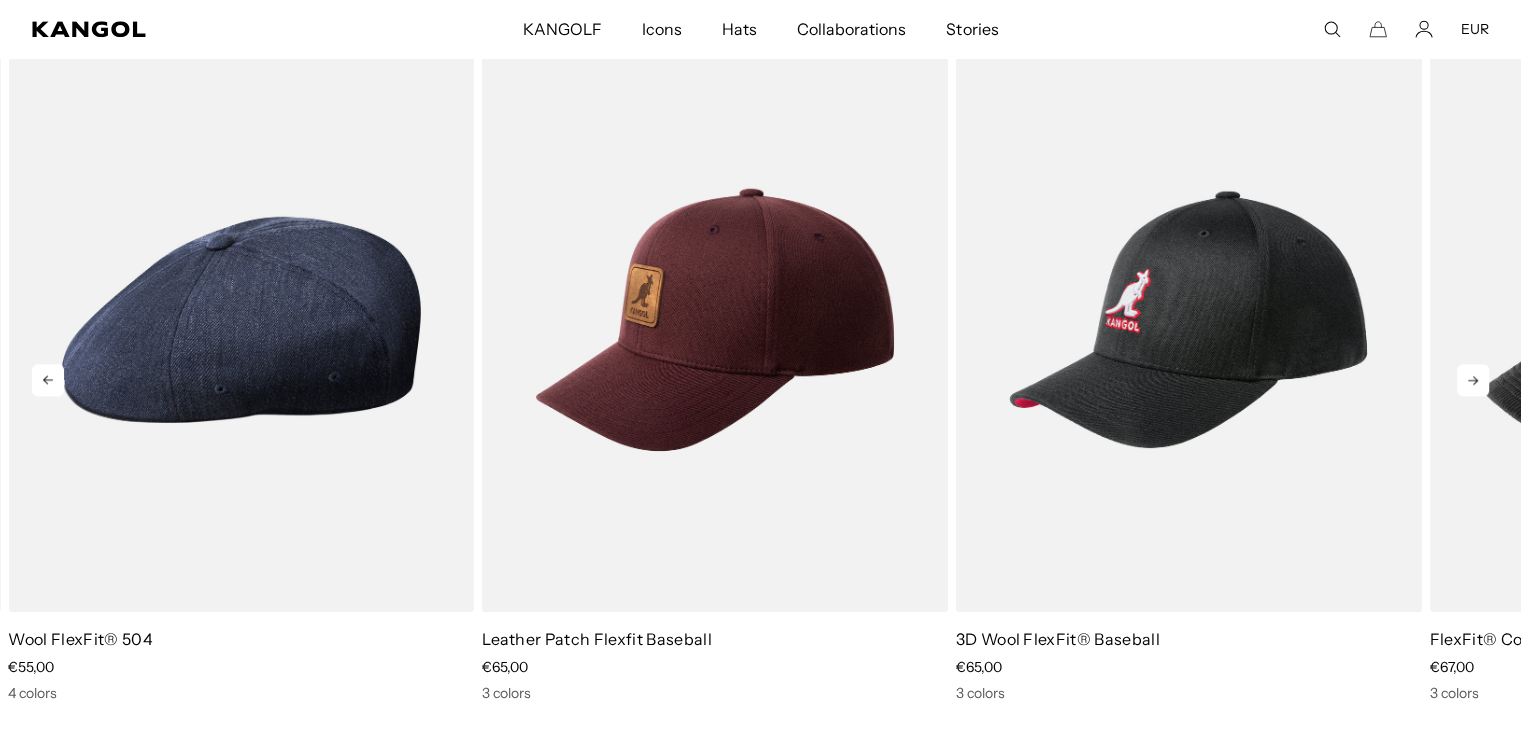 click 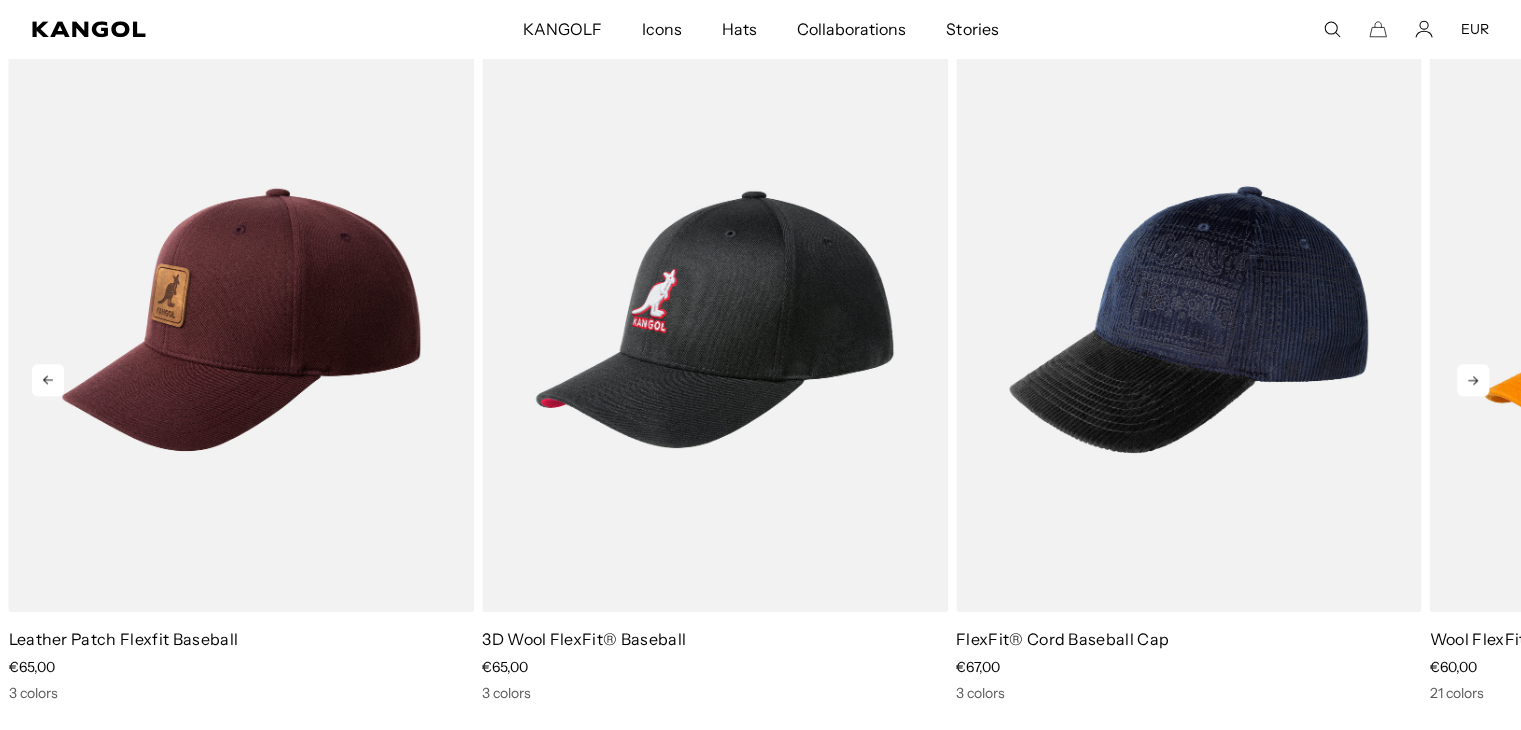 click 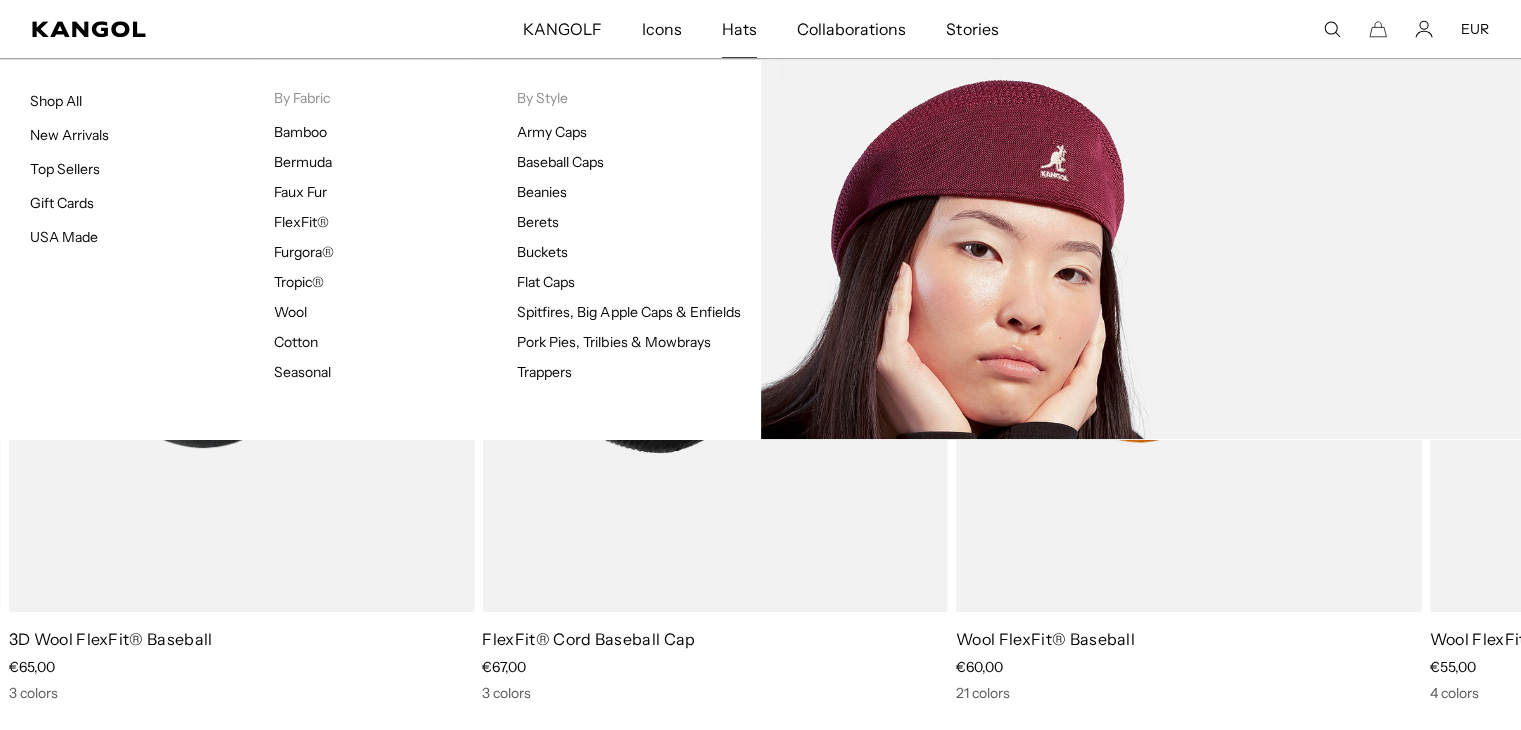 scroll, scrollTop: 0, scrollLeft: 0, axis: both 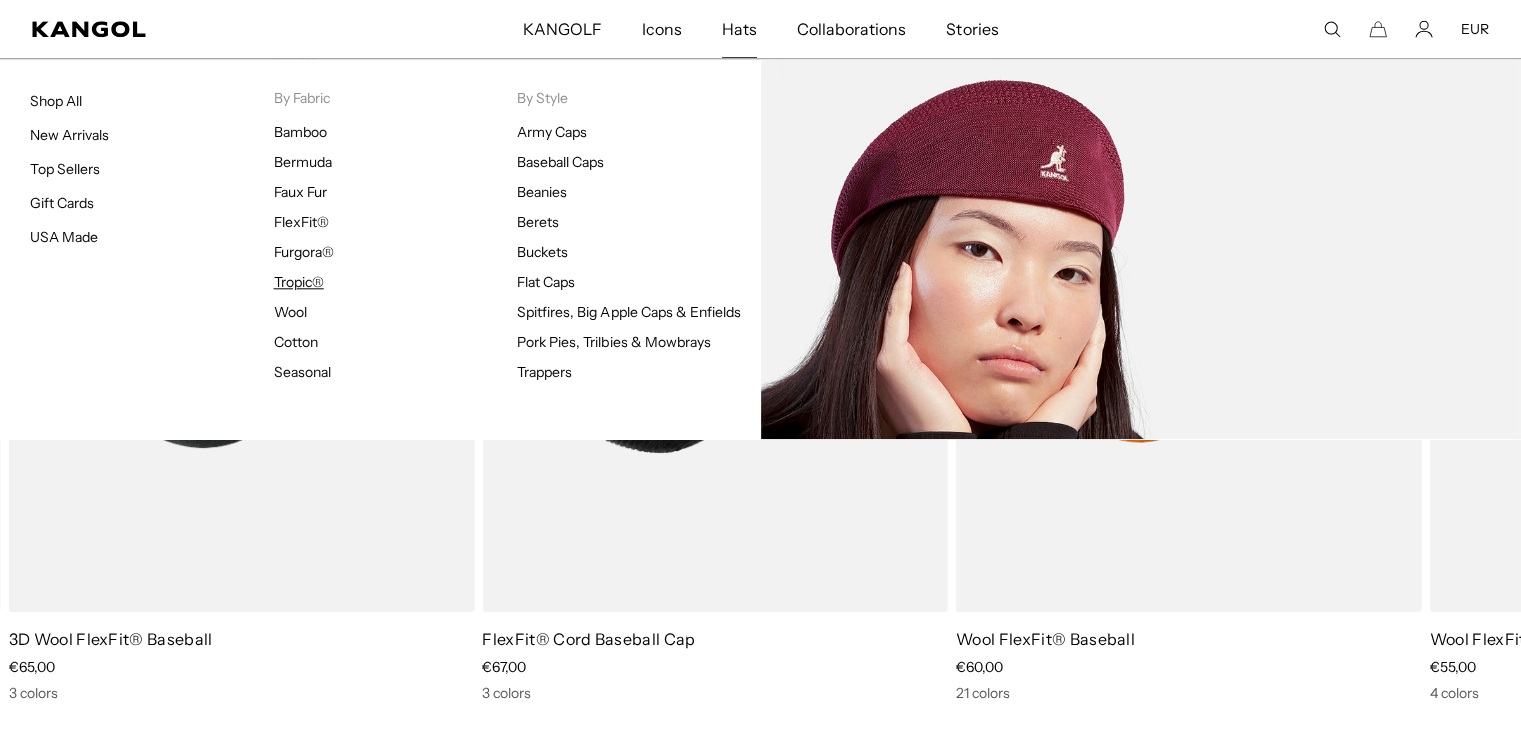 click on "Tropic®" at bounding box center (299, 282) 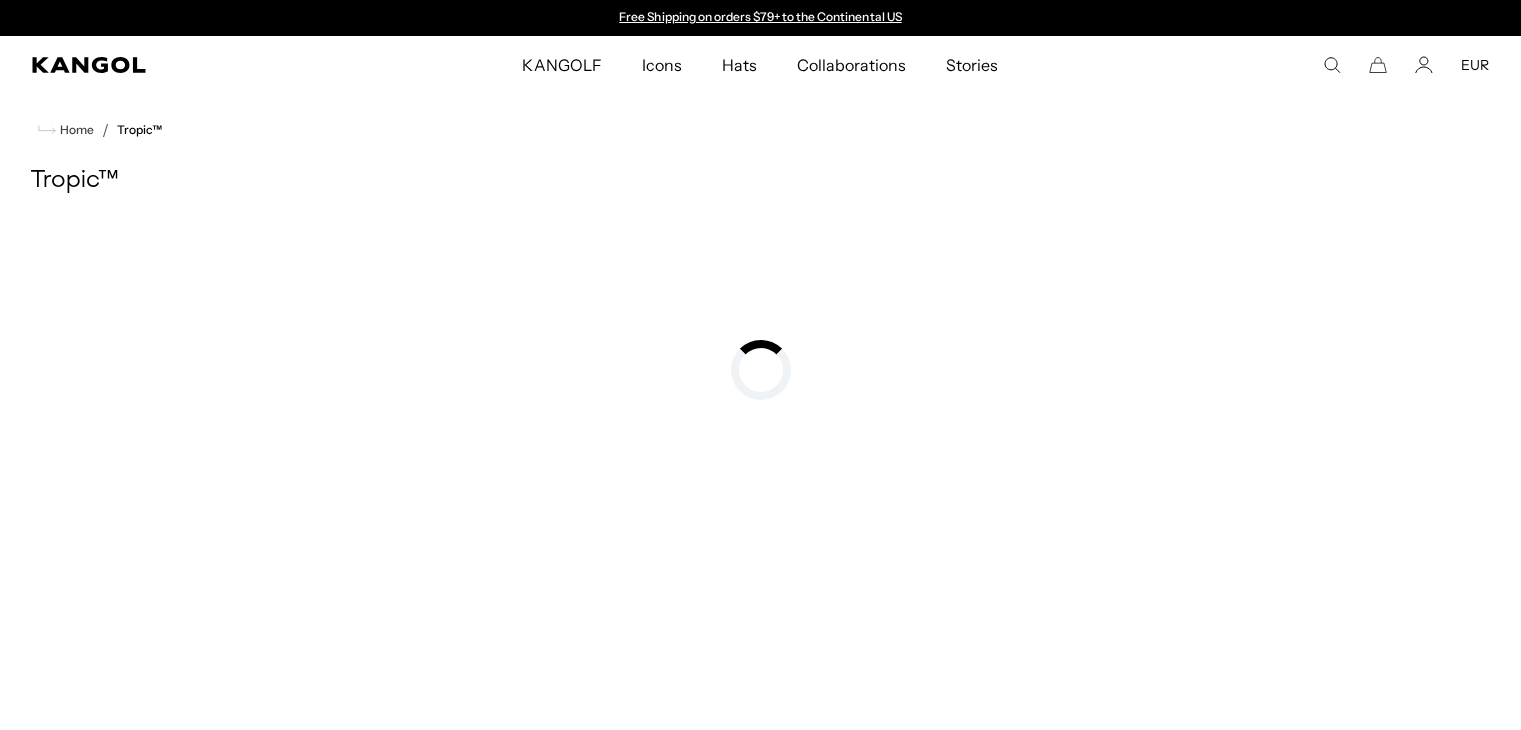 scroll, scrollTop: 8, scrollLeft: 0, axis: vertical 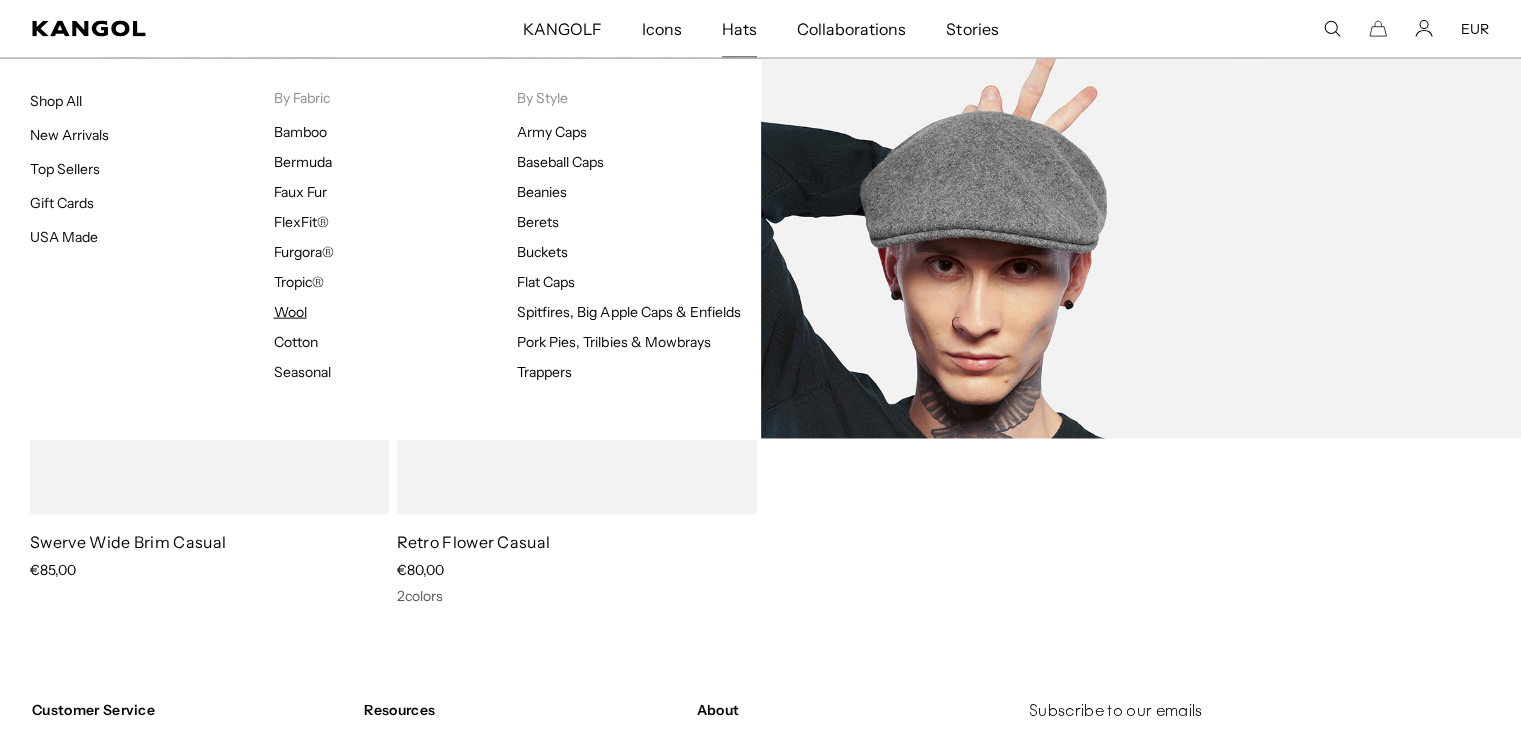 click on "Wool" at bounding box center (290, 312) 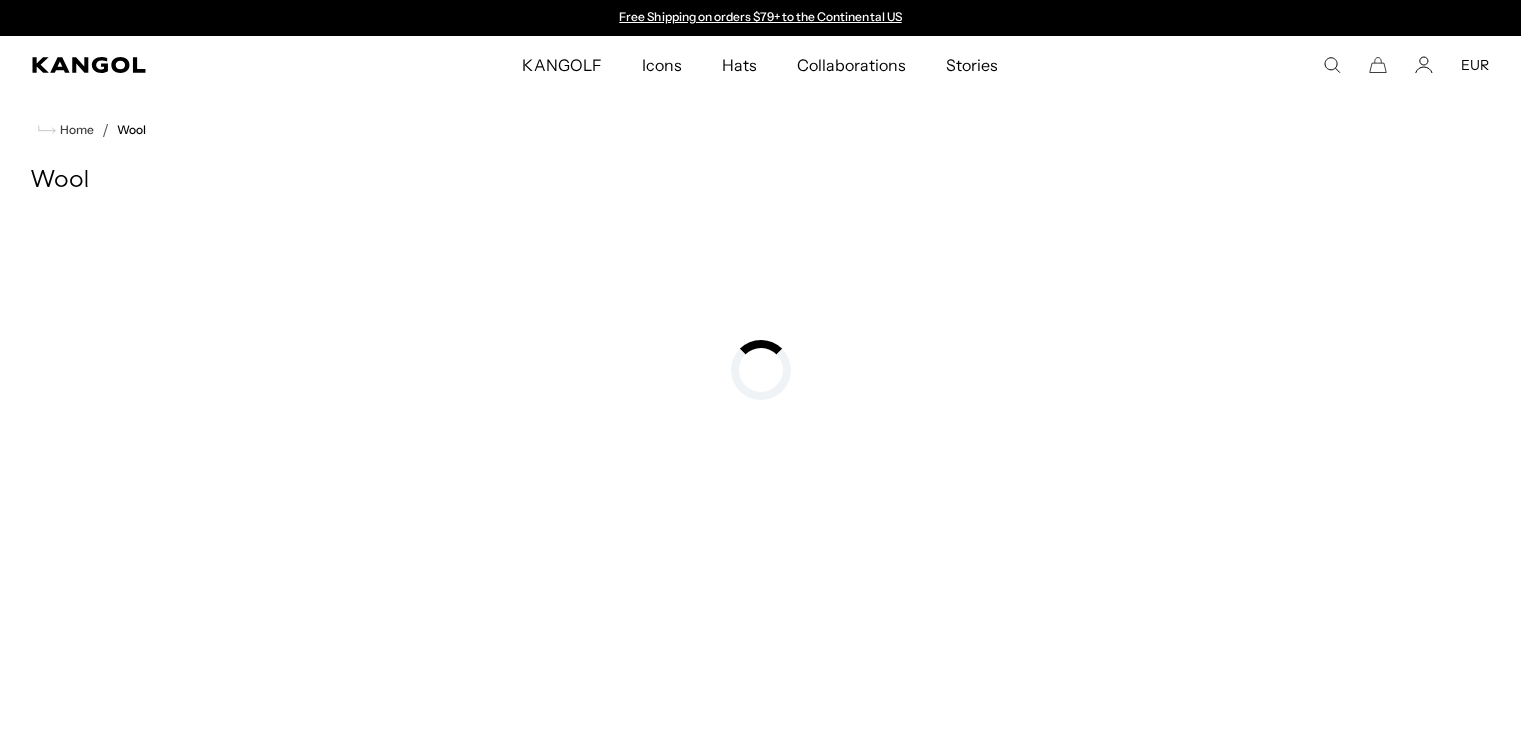 scroll, scrollTop: 0, scrollLeft: 0, axis: both 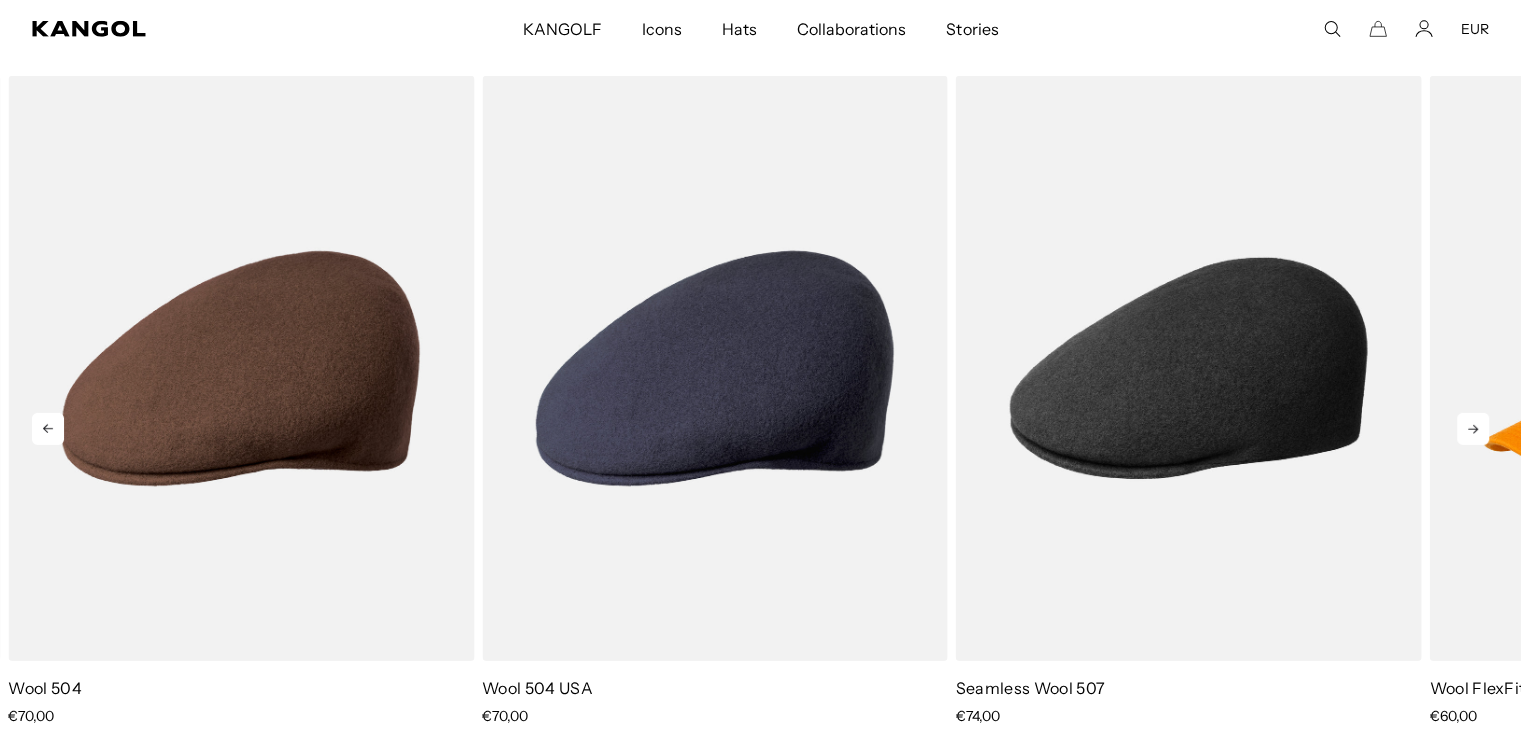 click 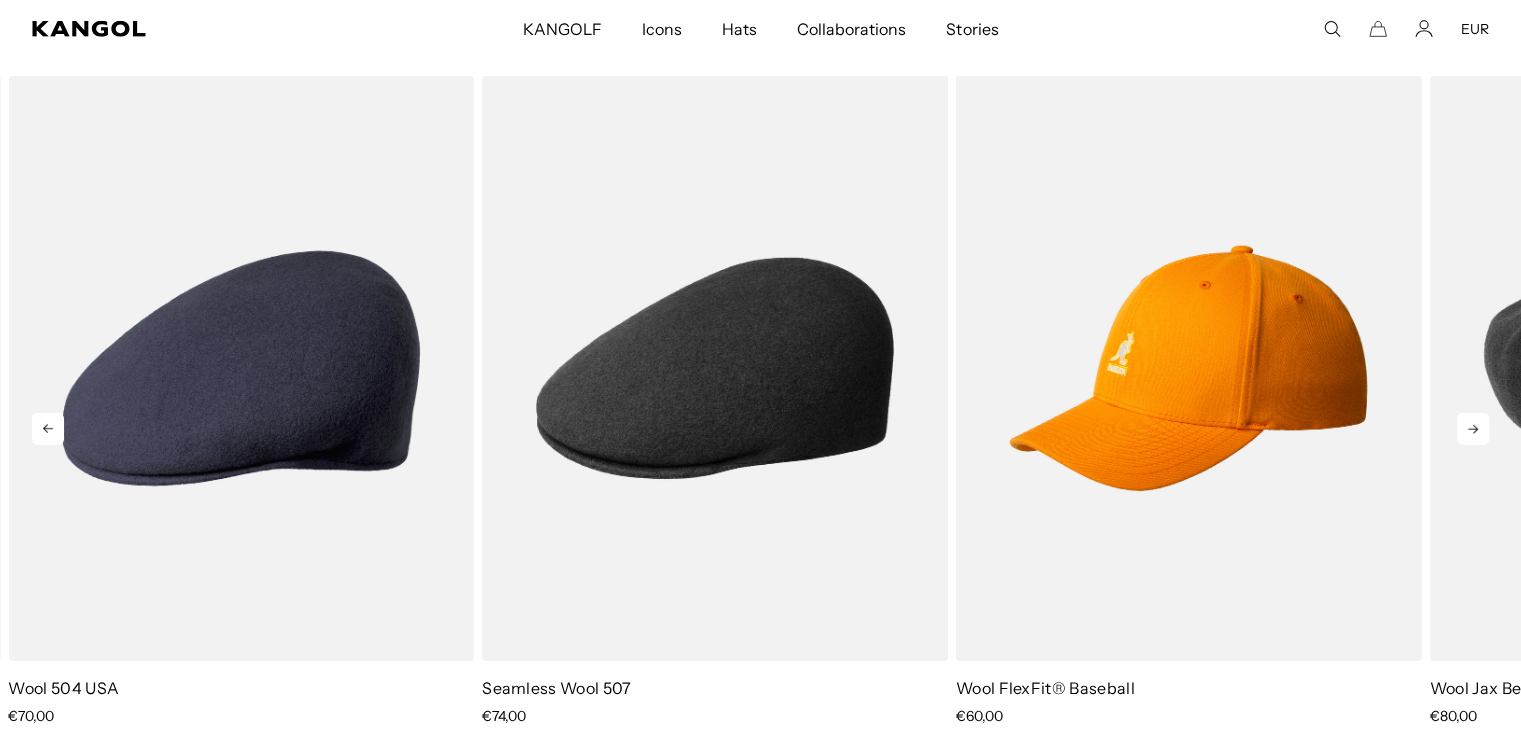 click 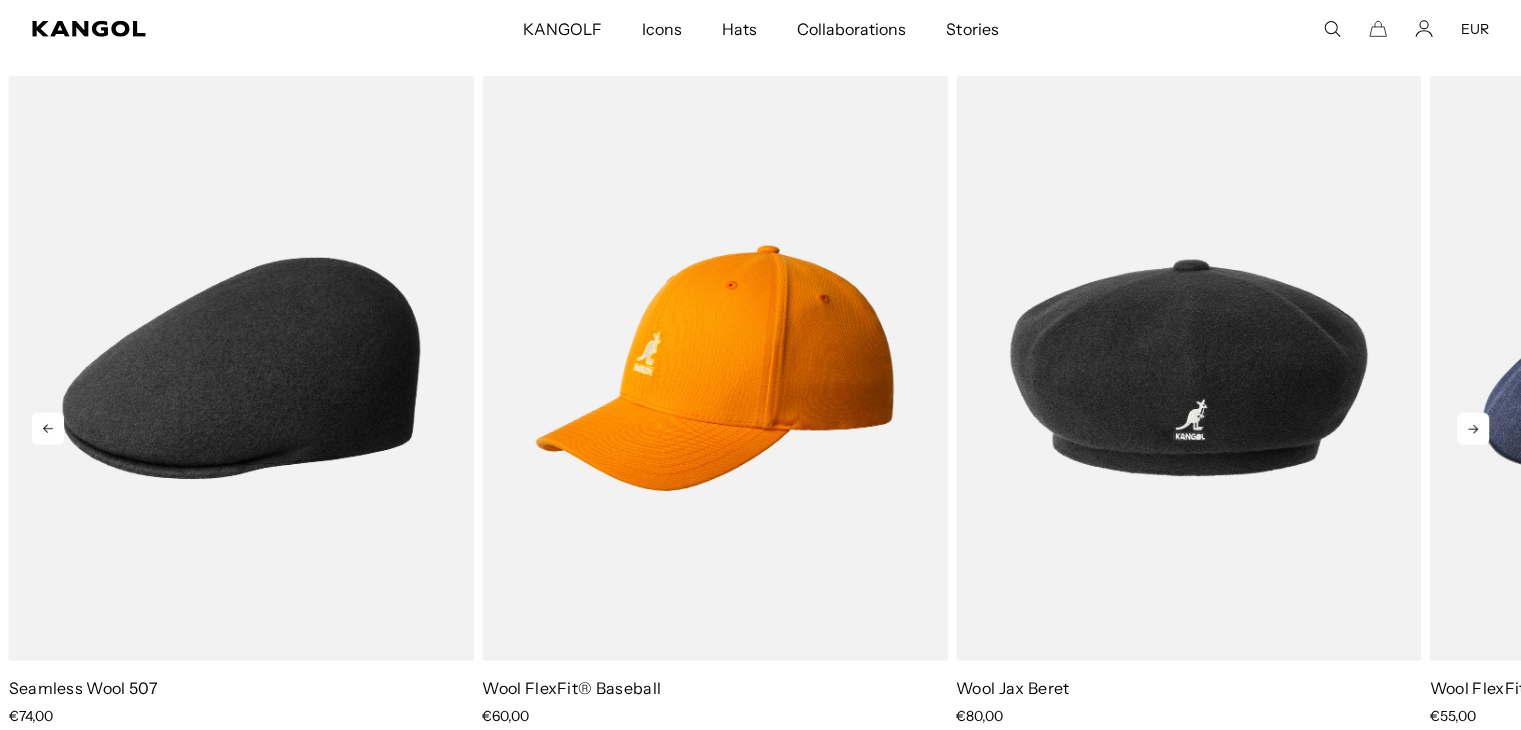 click 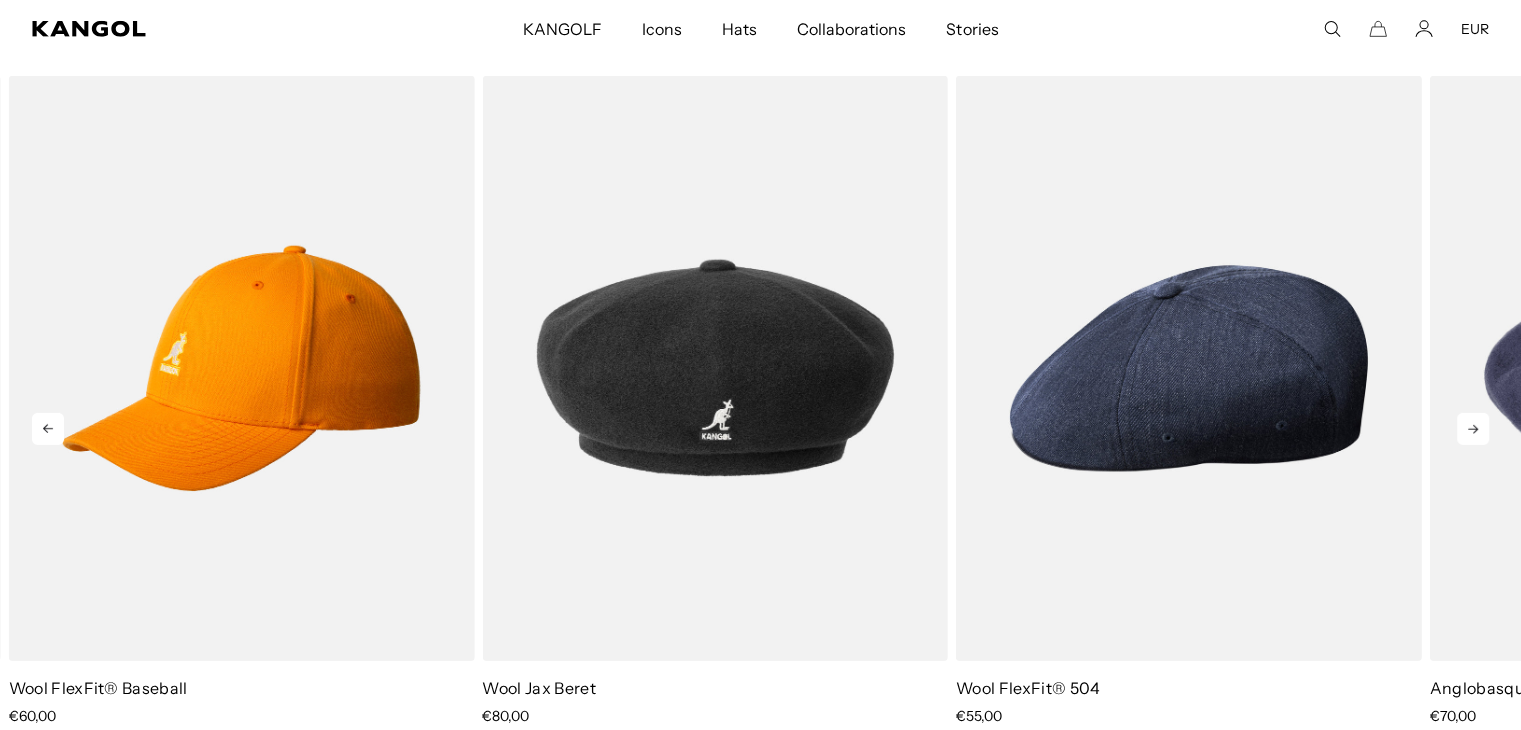 click 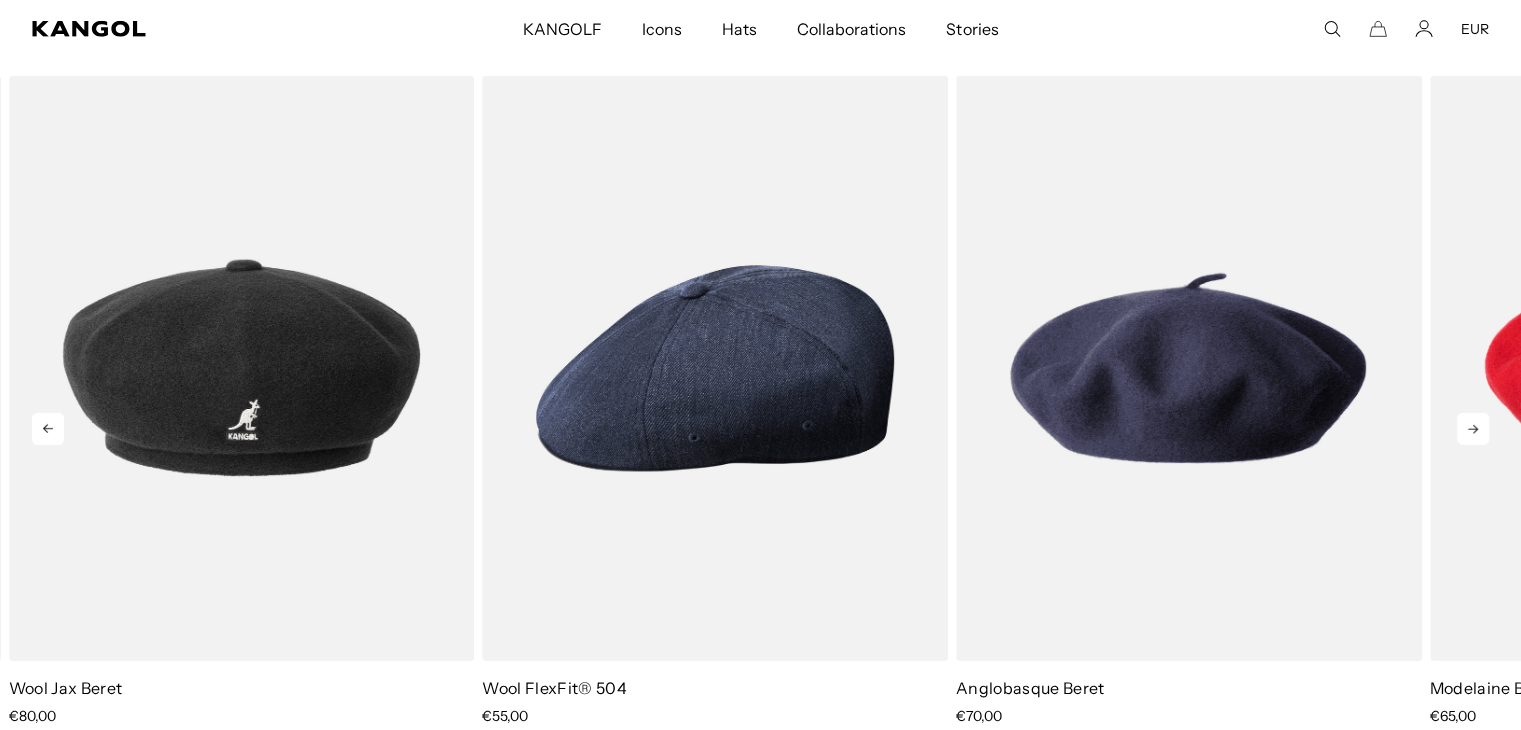 scroll, scrollTop: 0, scrollLeft: 0, axis: both 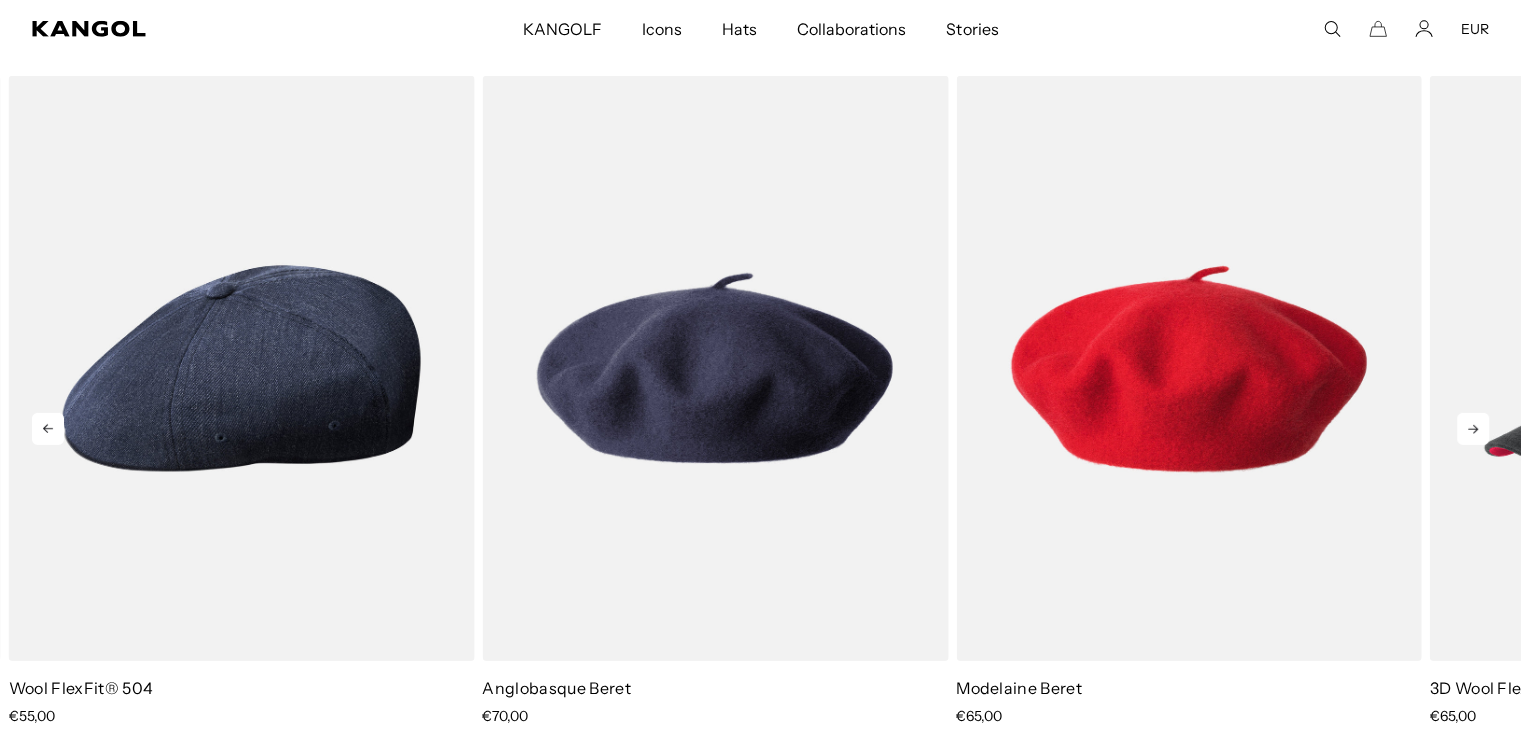 click 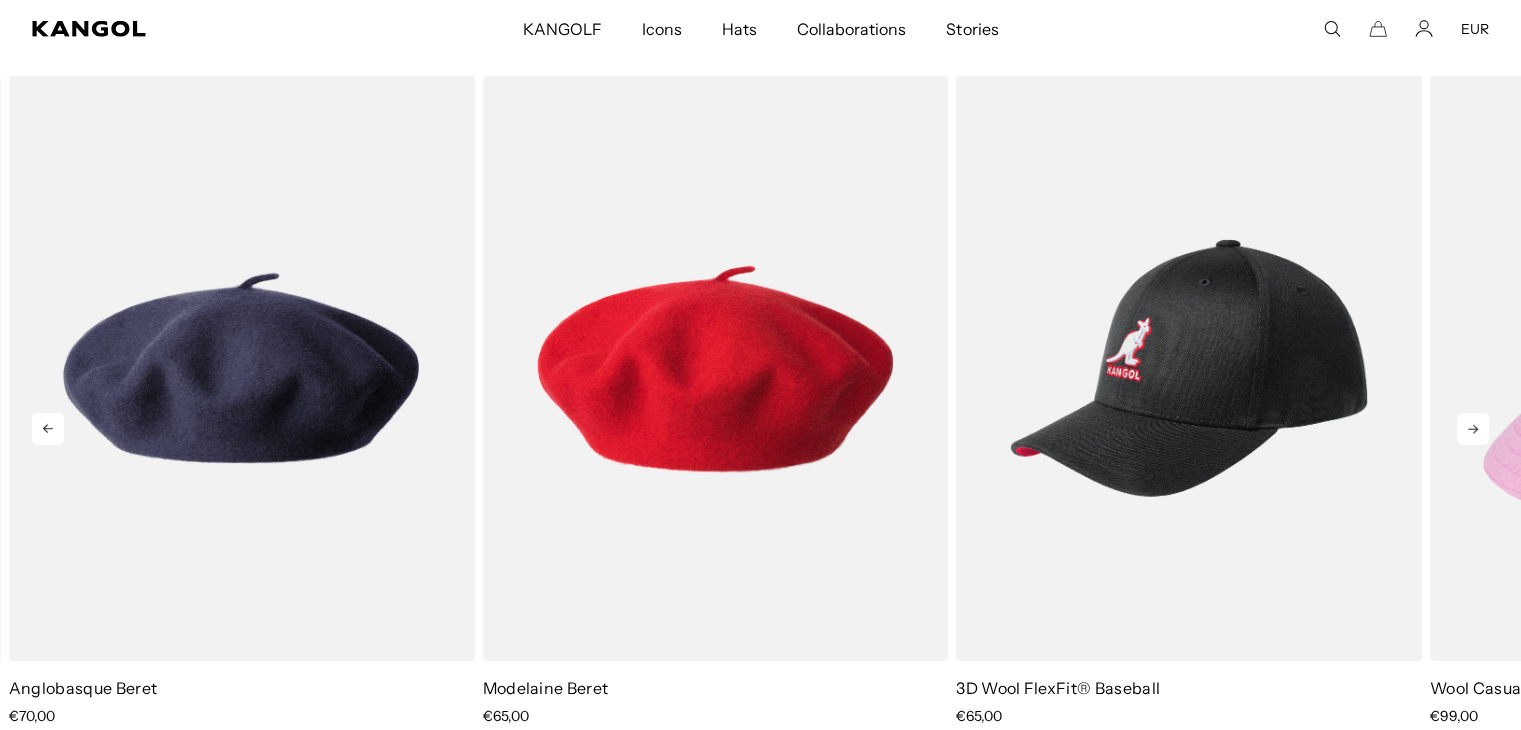 click 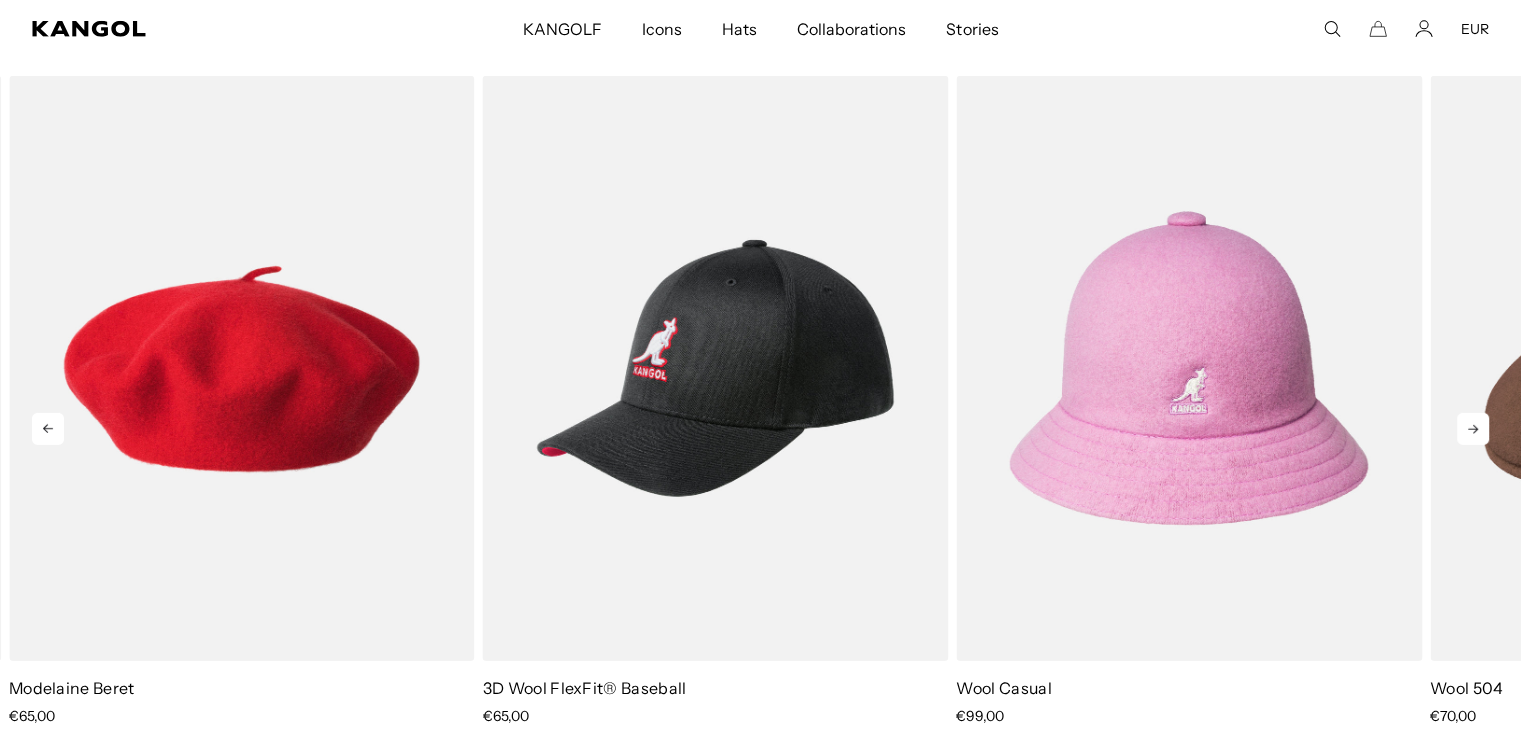 click 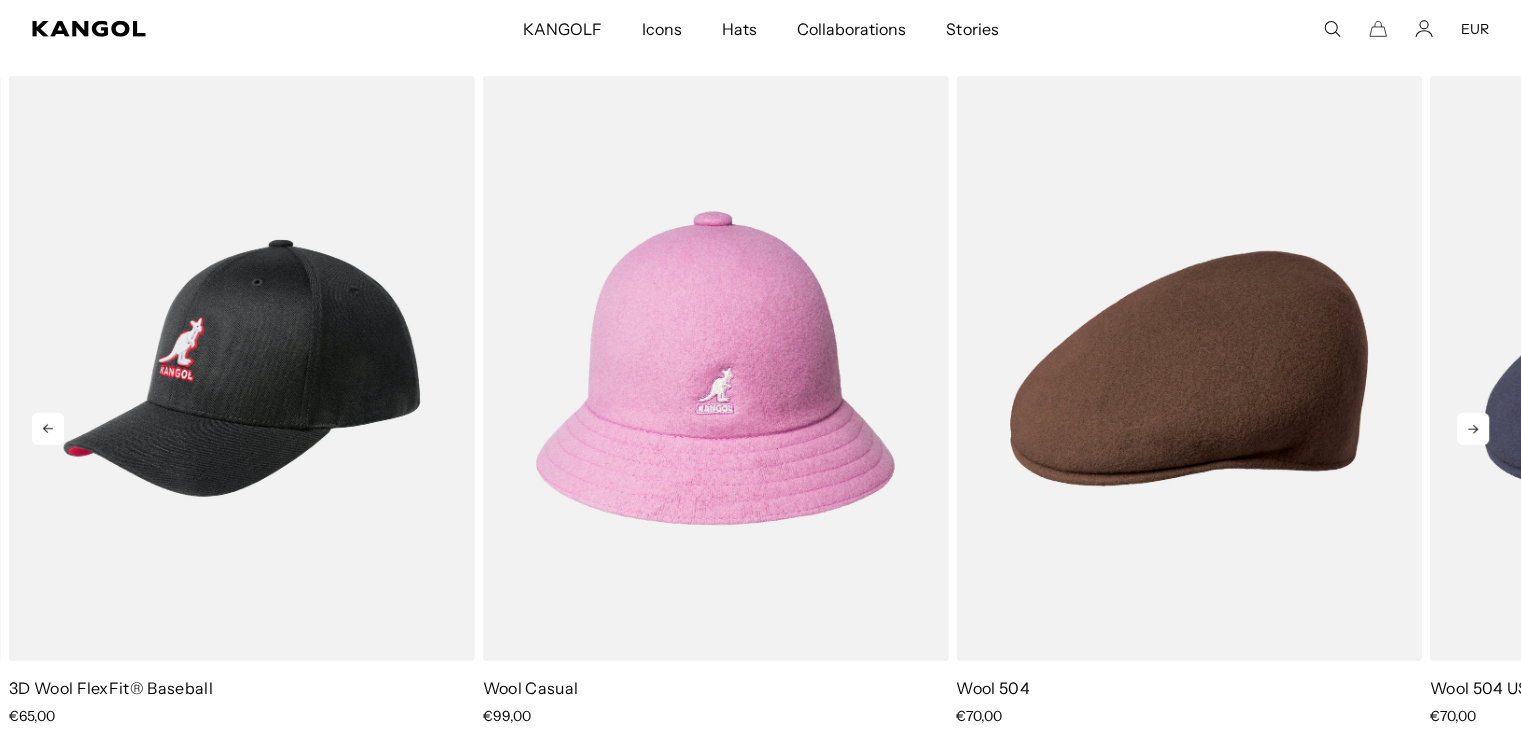 click 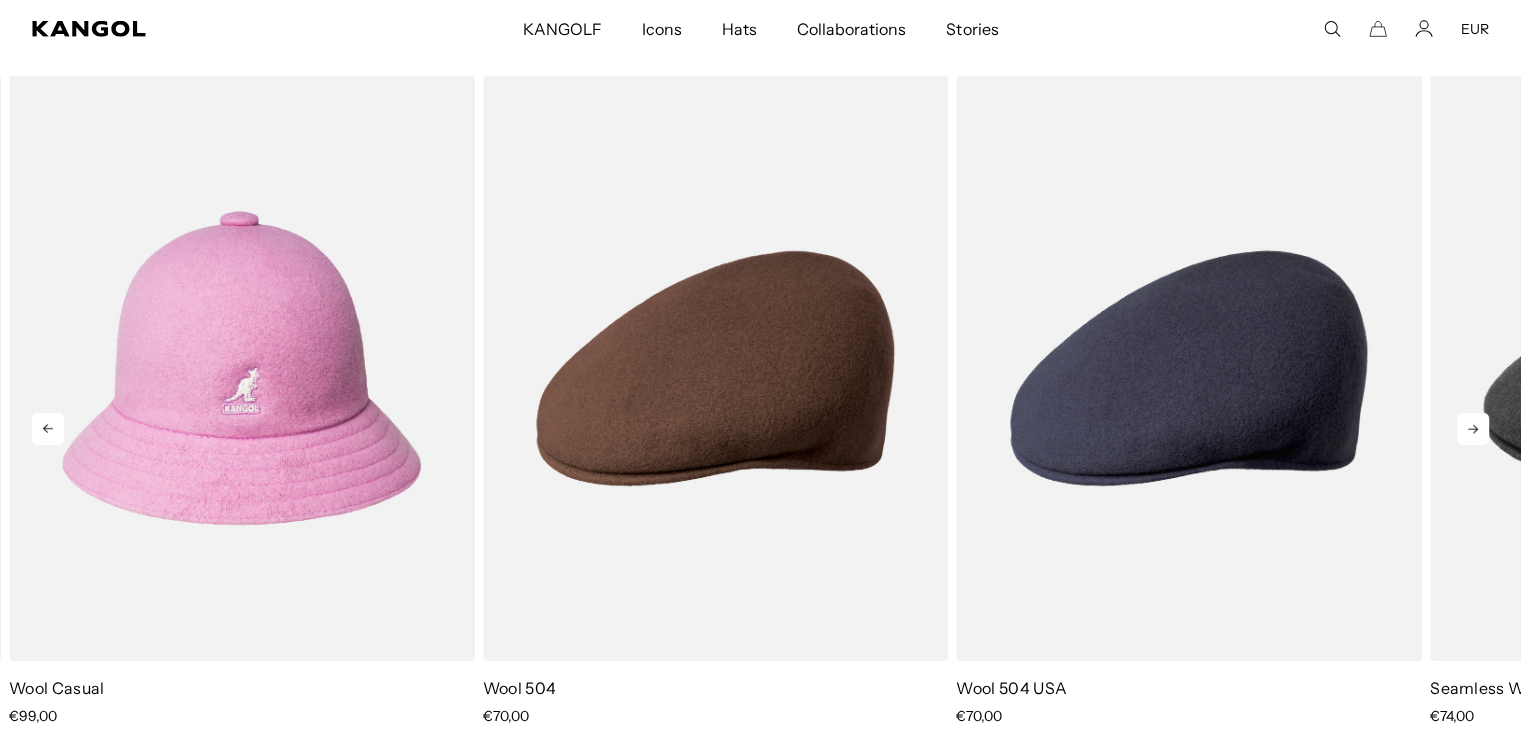 scroll, scrollTop: 0, scrollLeft: 412, axis: horizontal 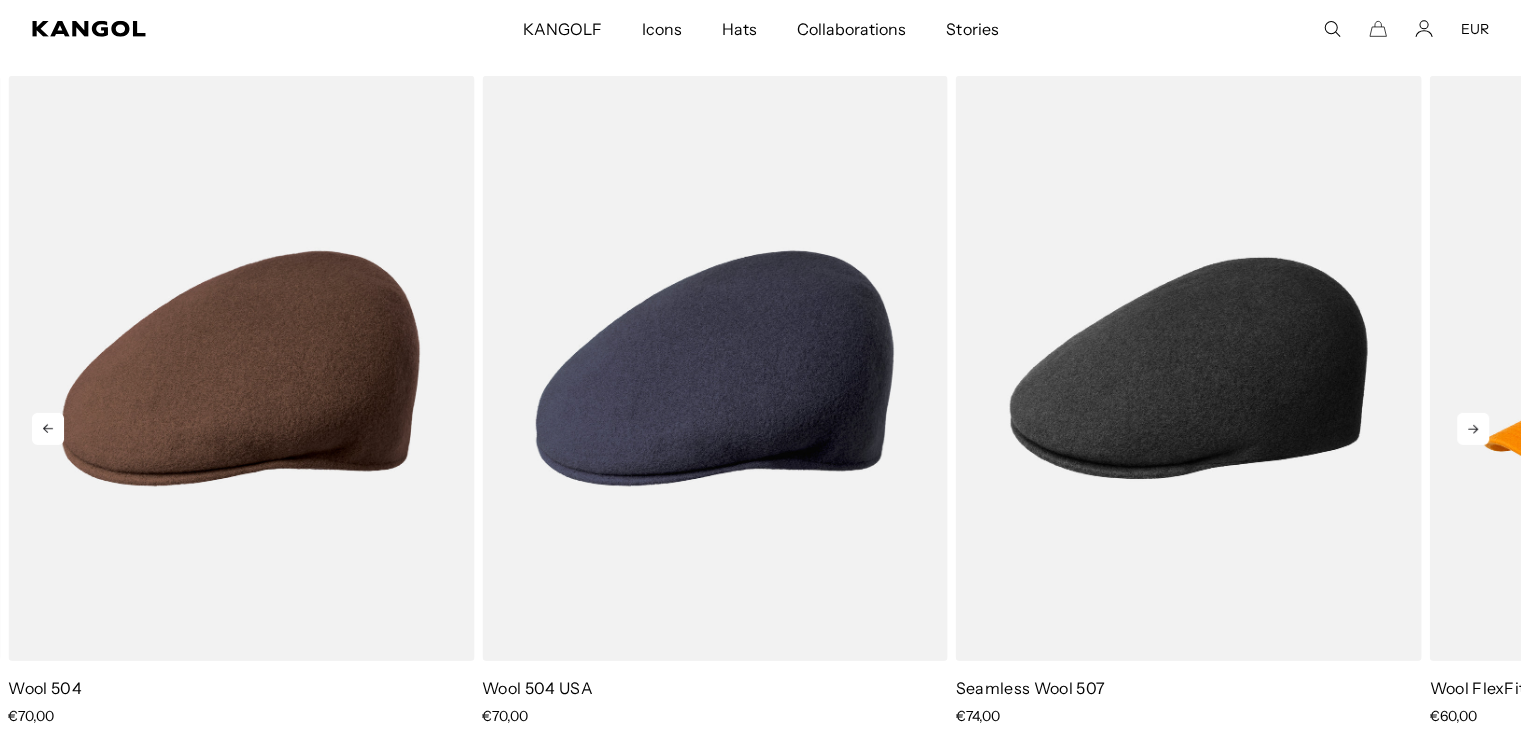 click 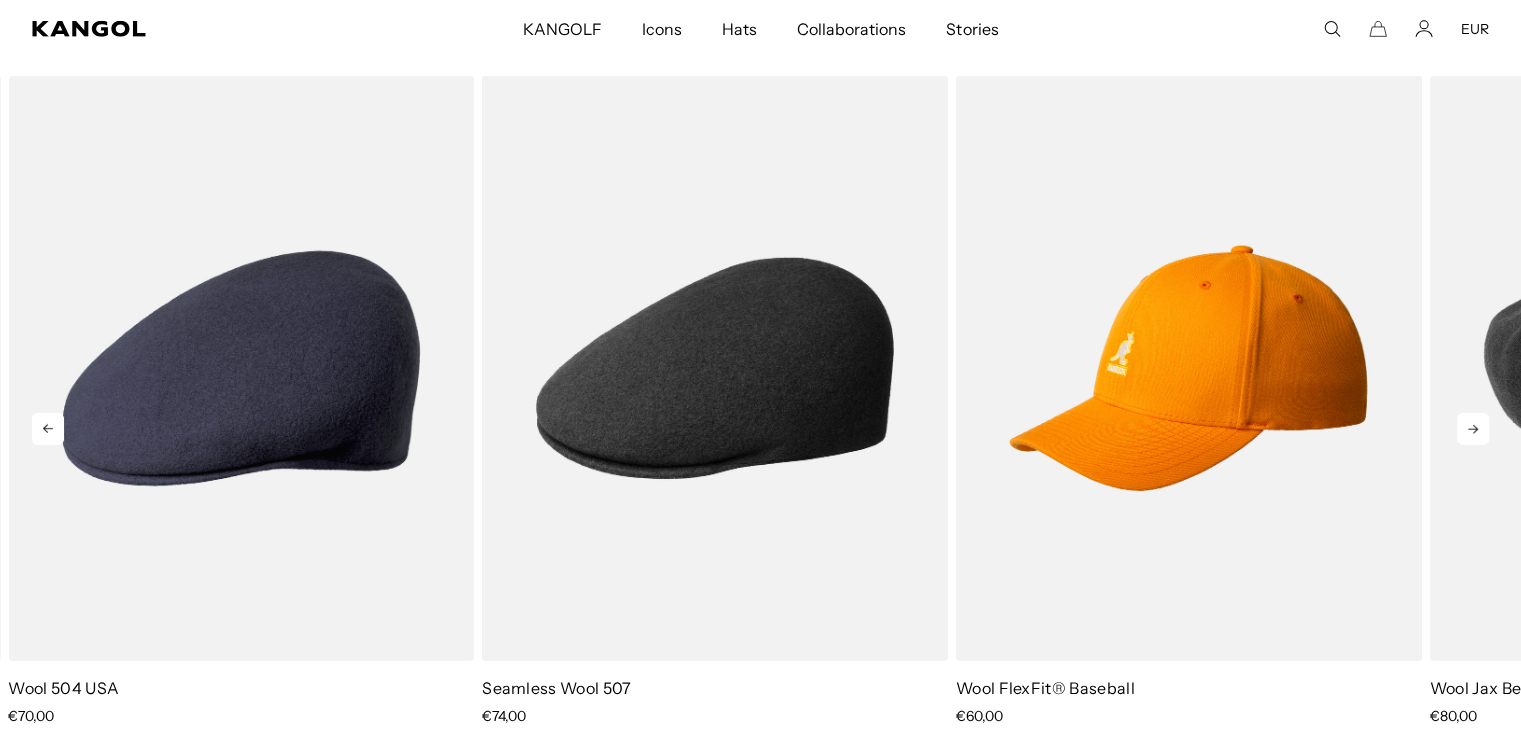 click 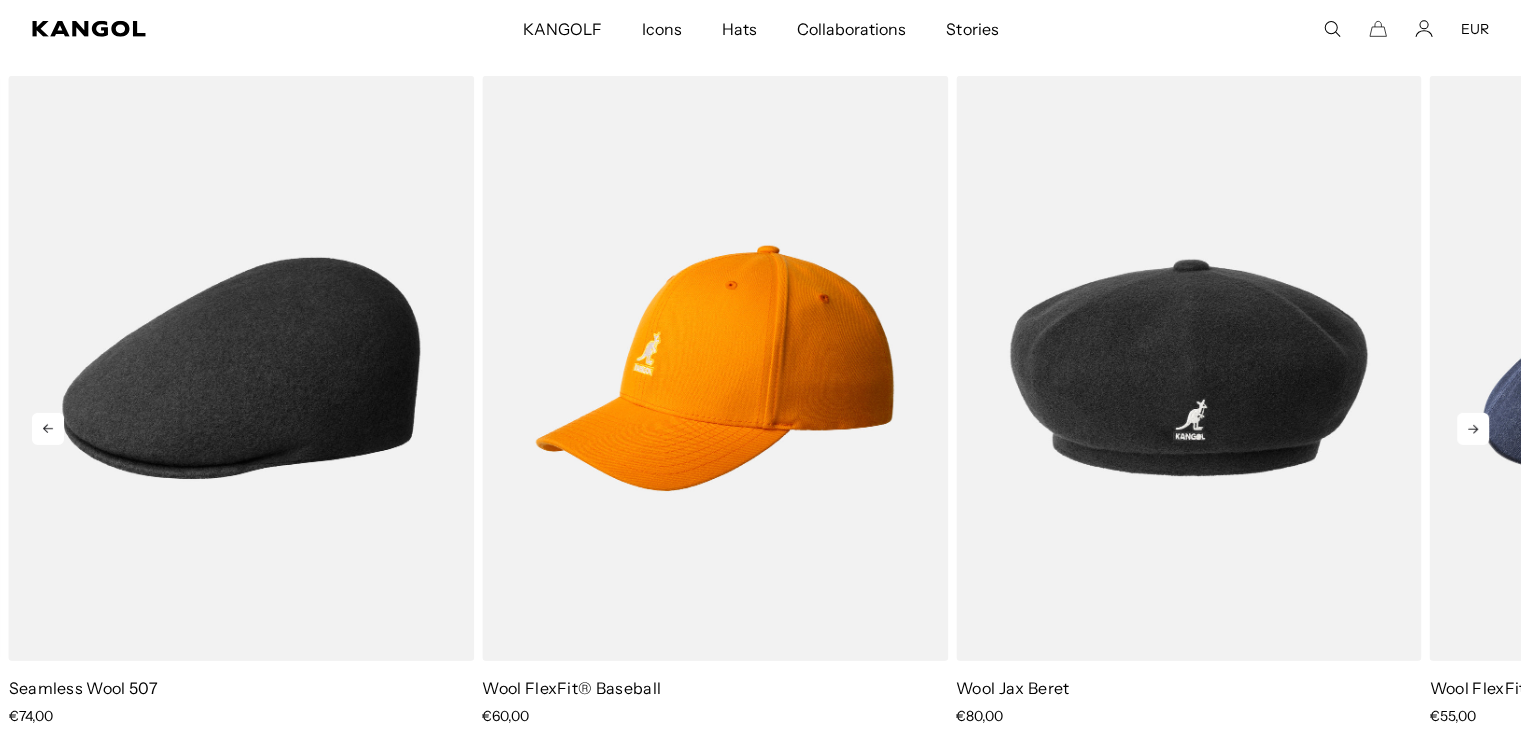 click 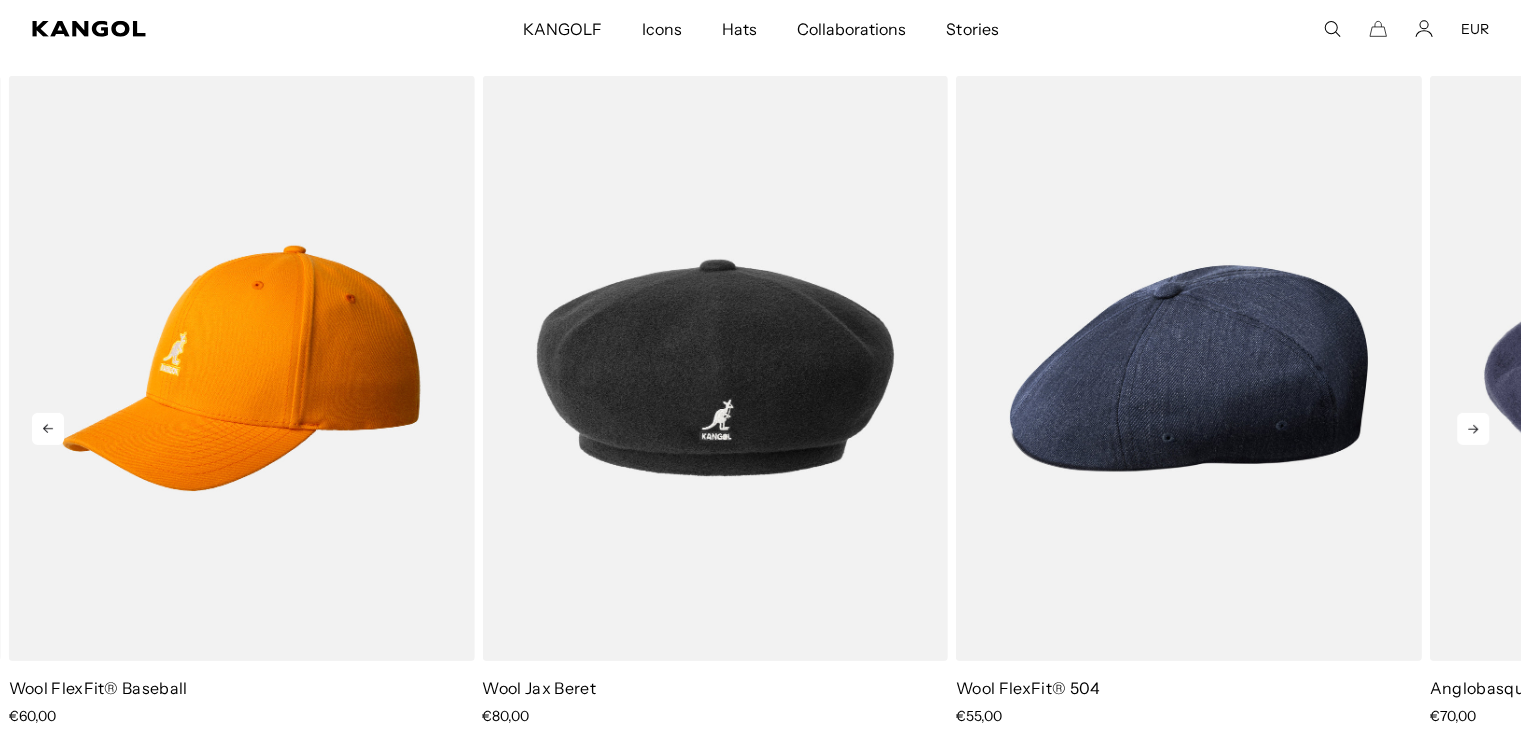 click 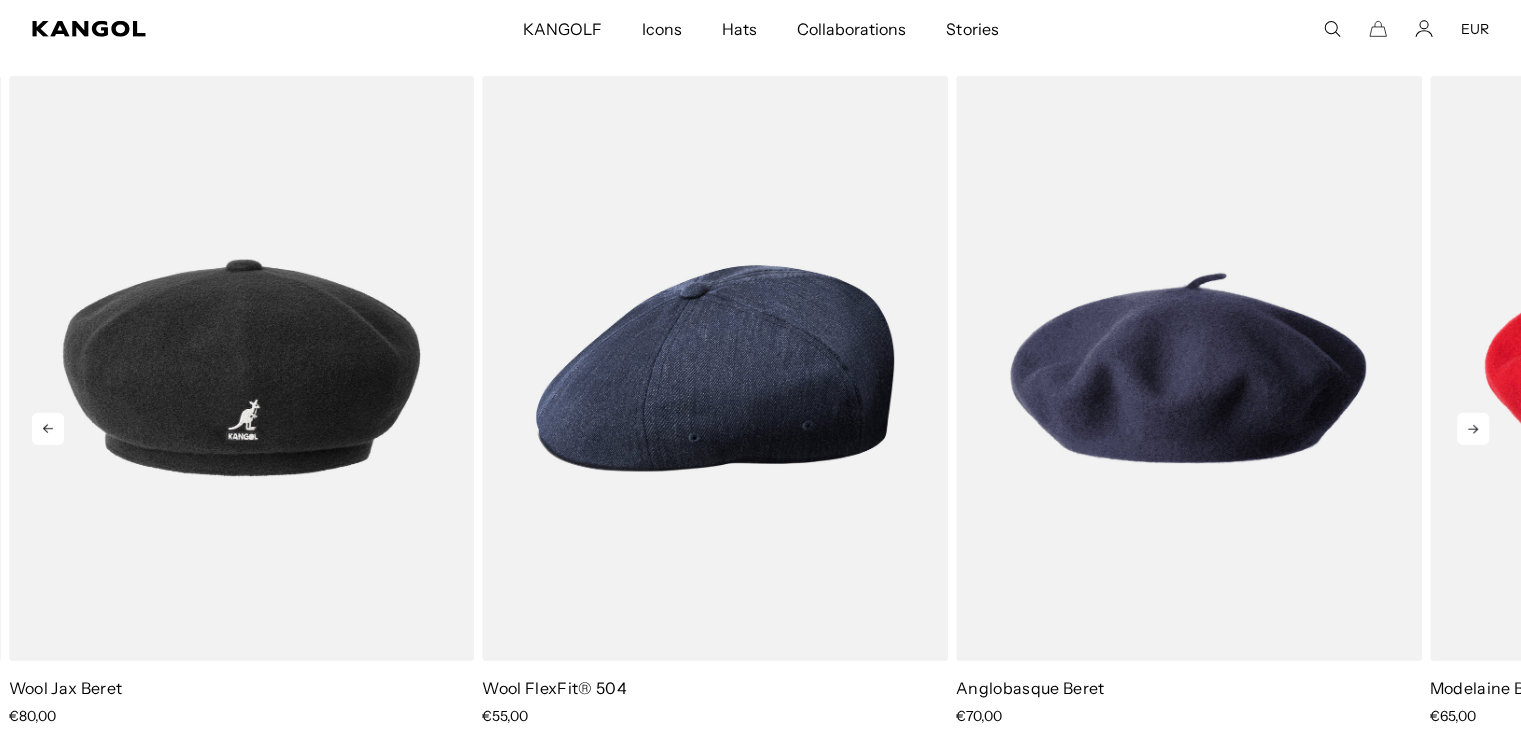 scroll, scrollTop: 0, scrollLeft: 0, axis: both 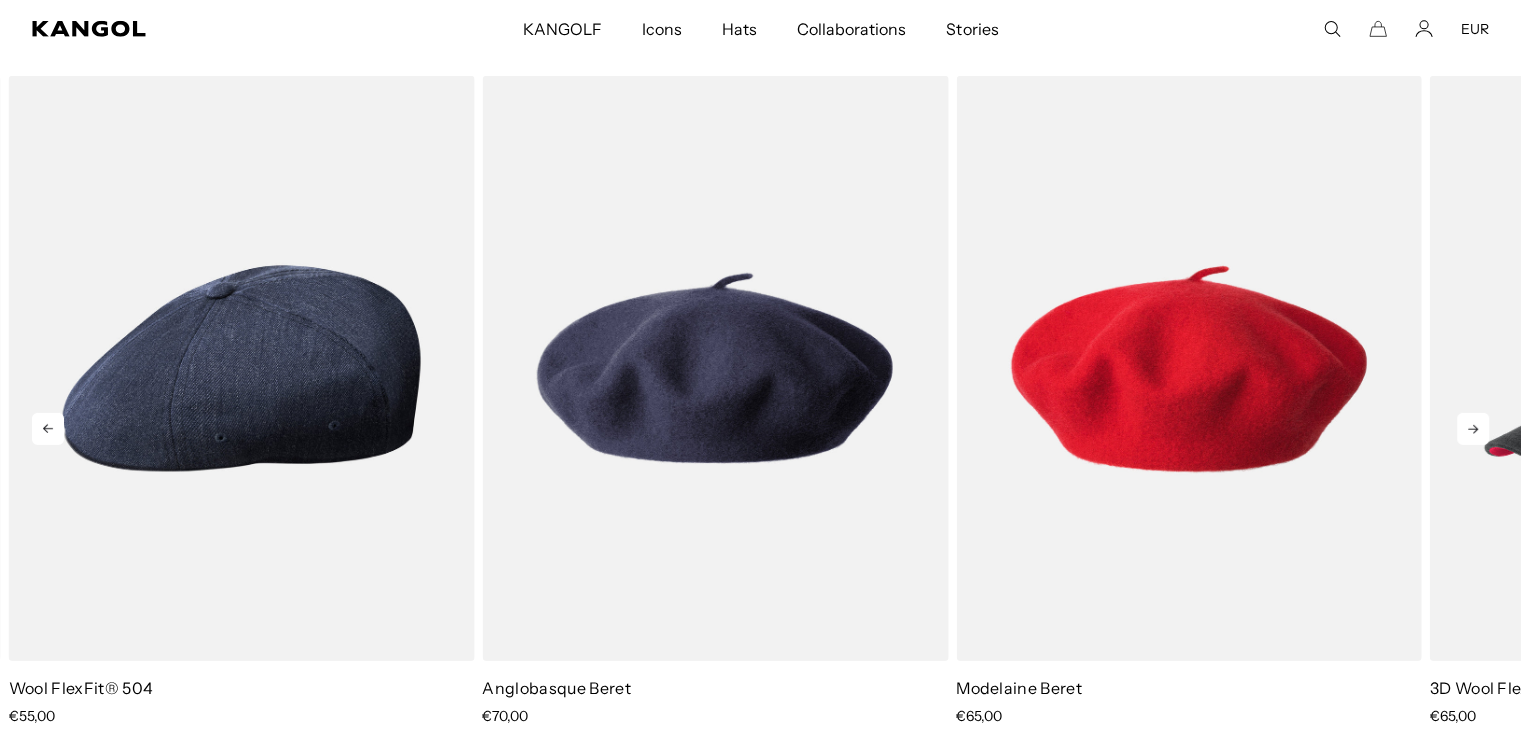 click 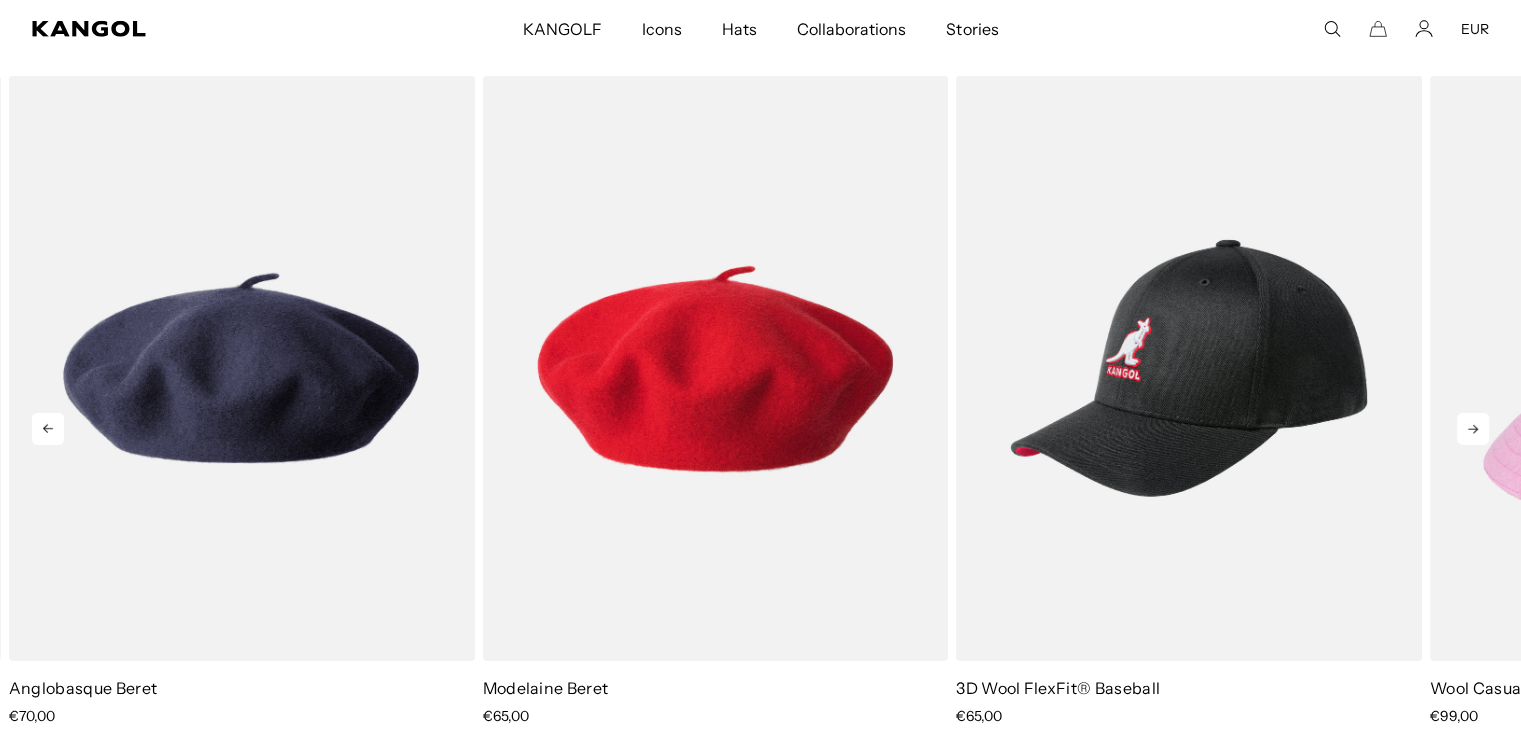 click 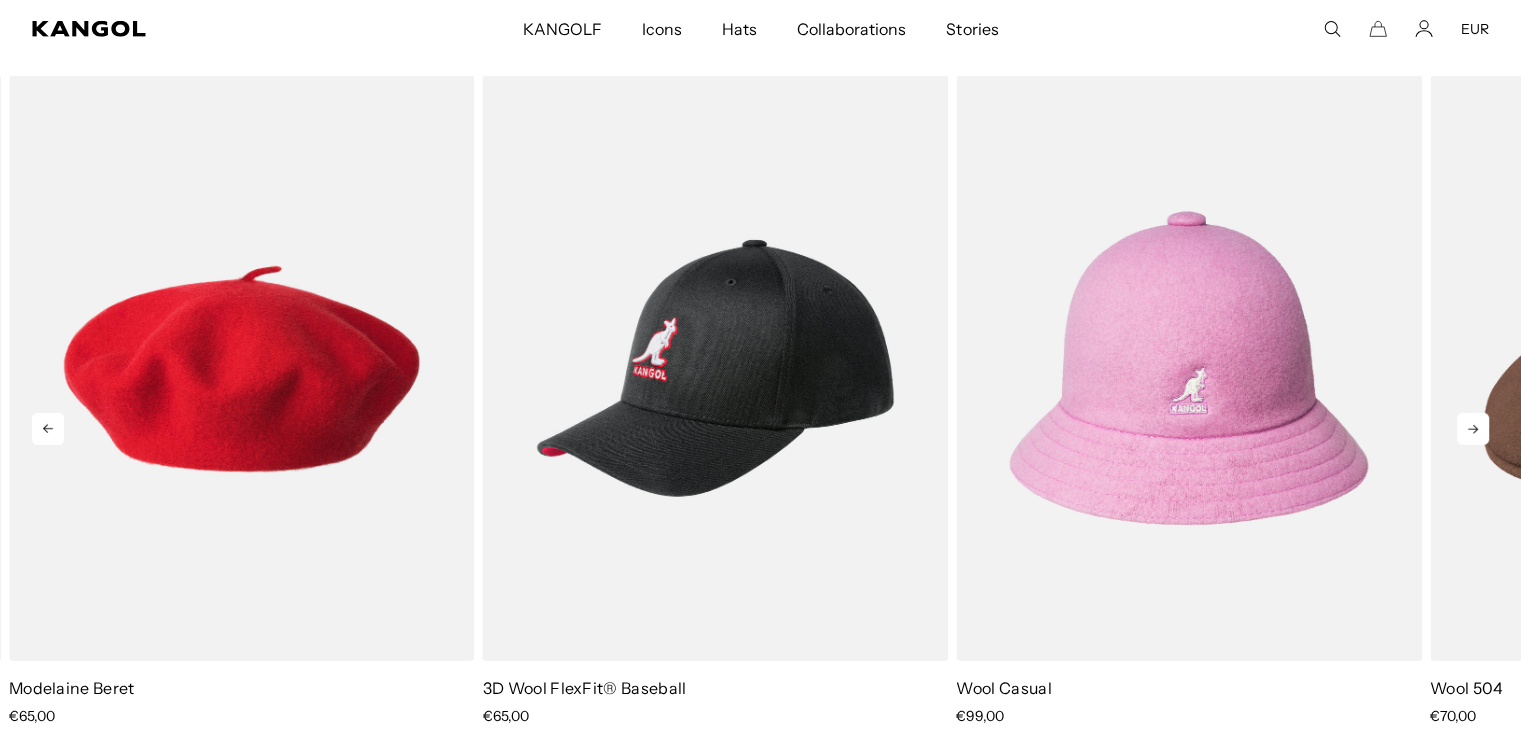 click 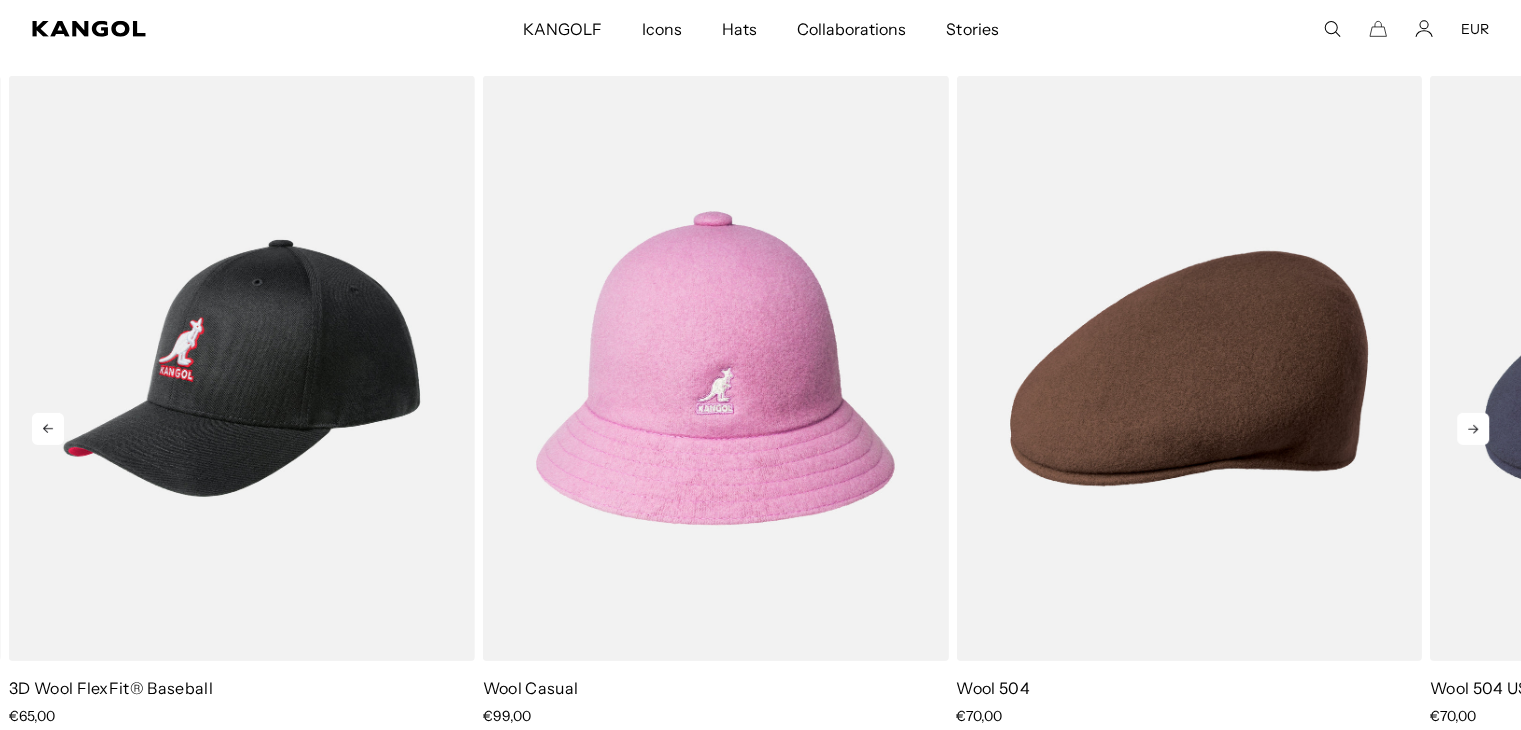 click 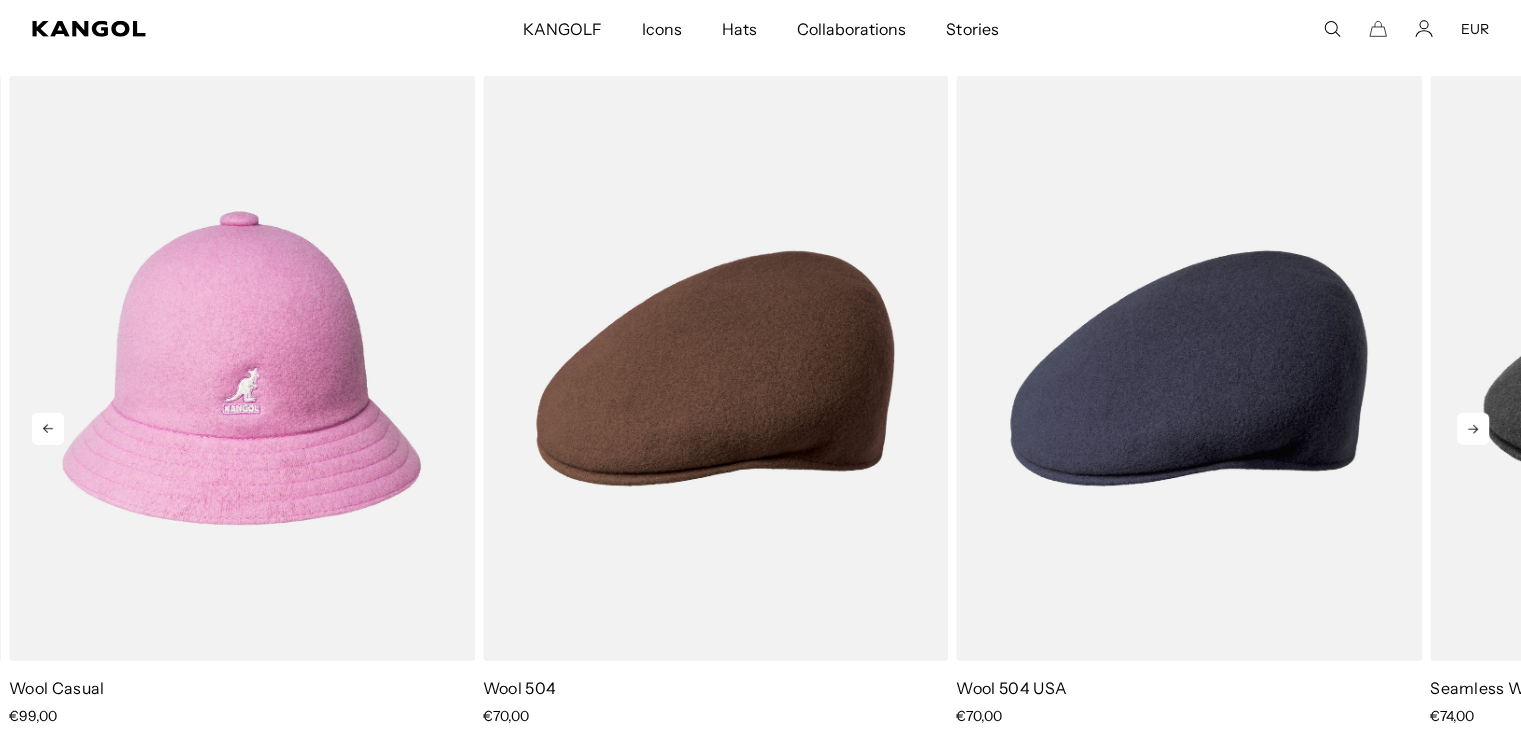 click 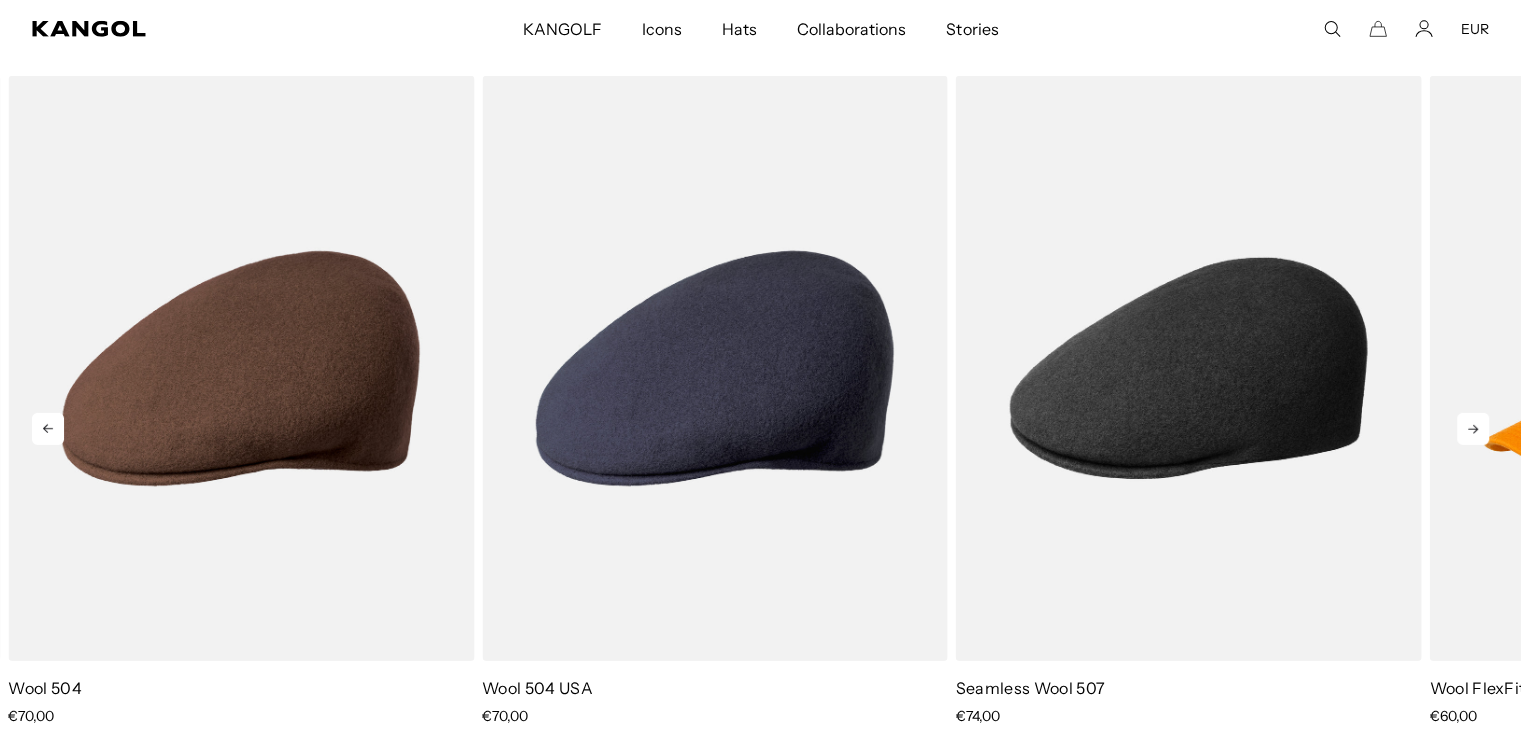 click 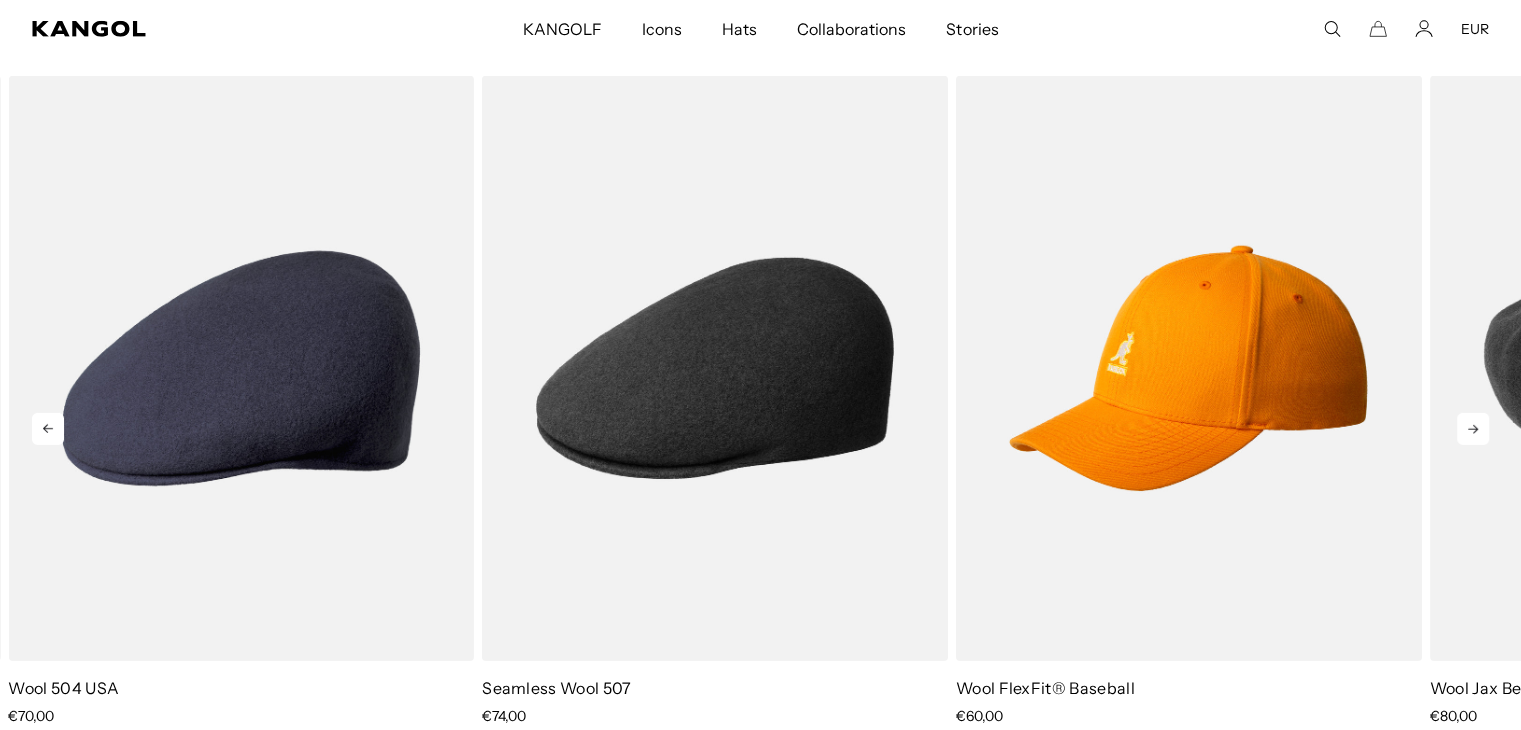 click 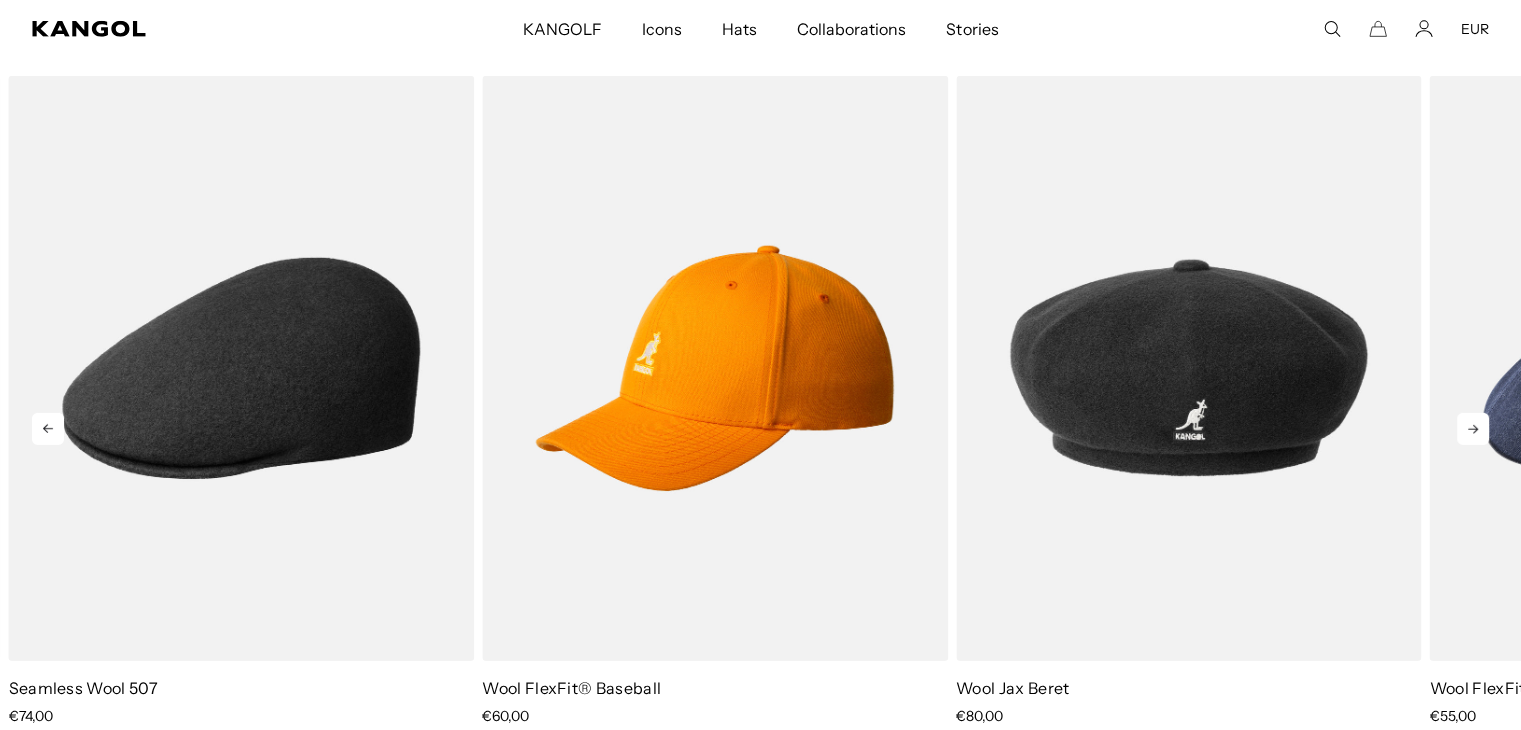 click 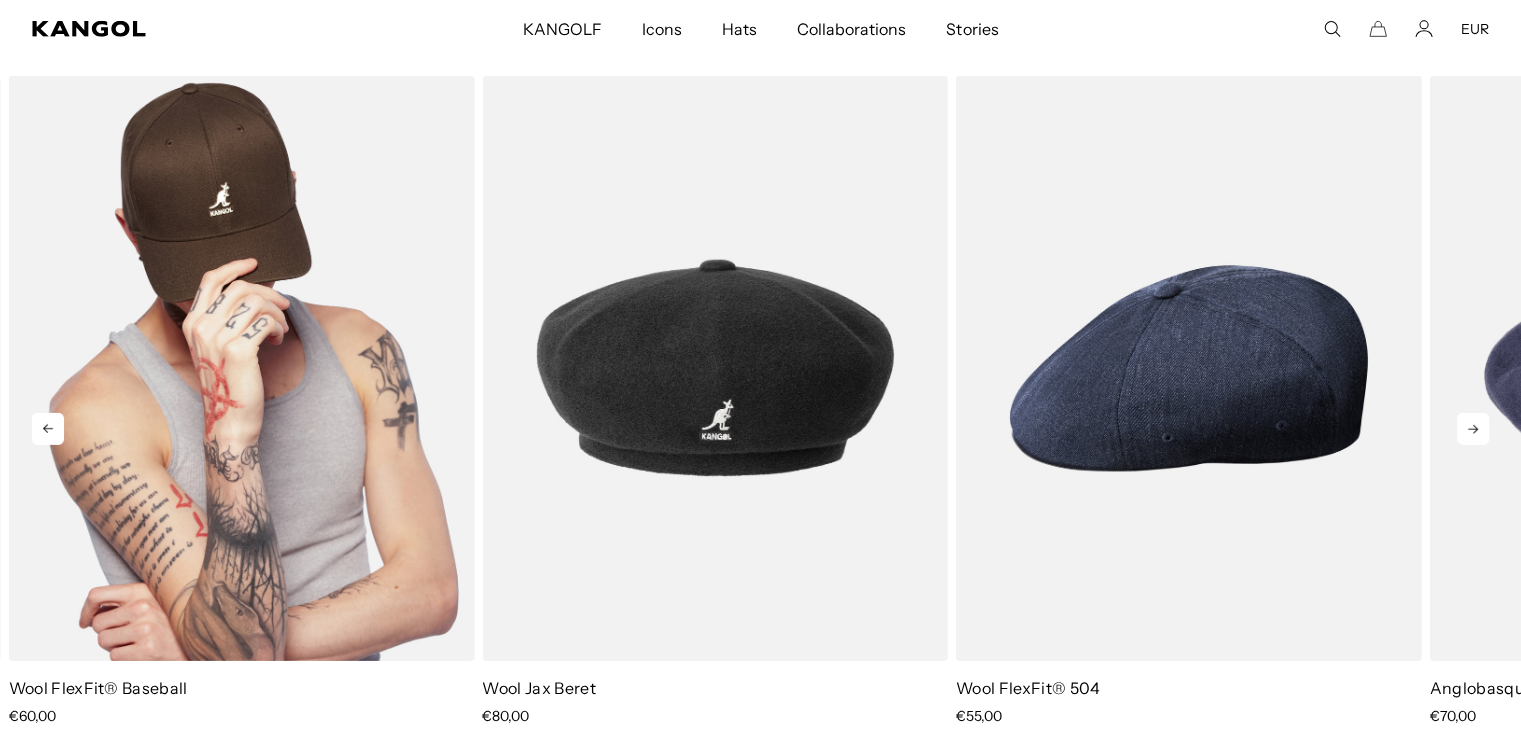 scroll, scrollTop: 0, scrollLeft: 0, axis: both 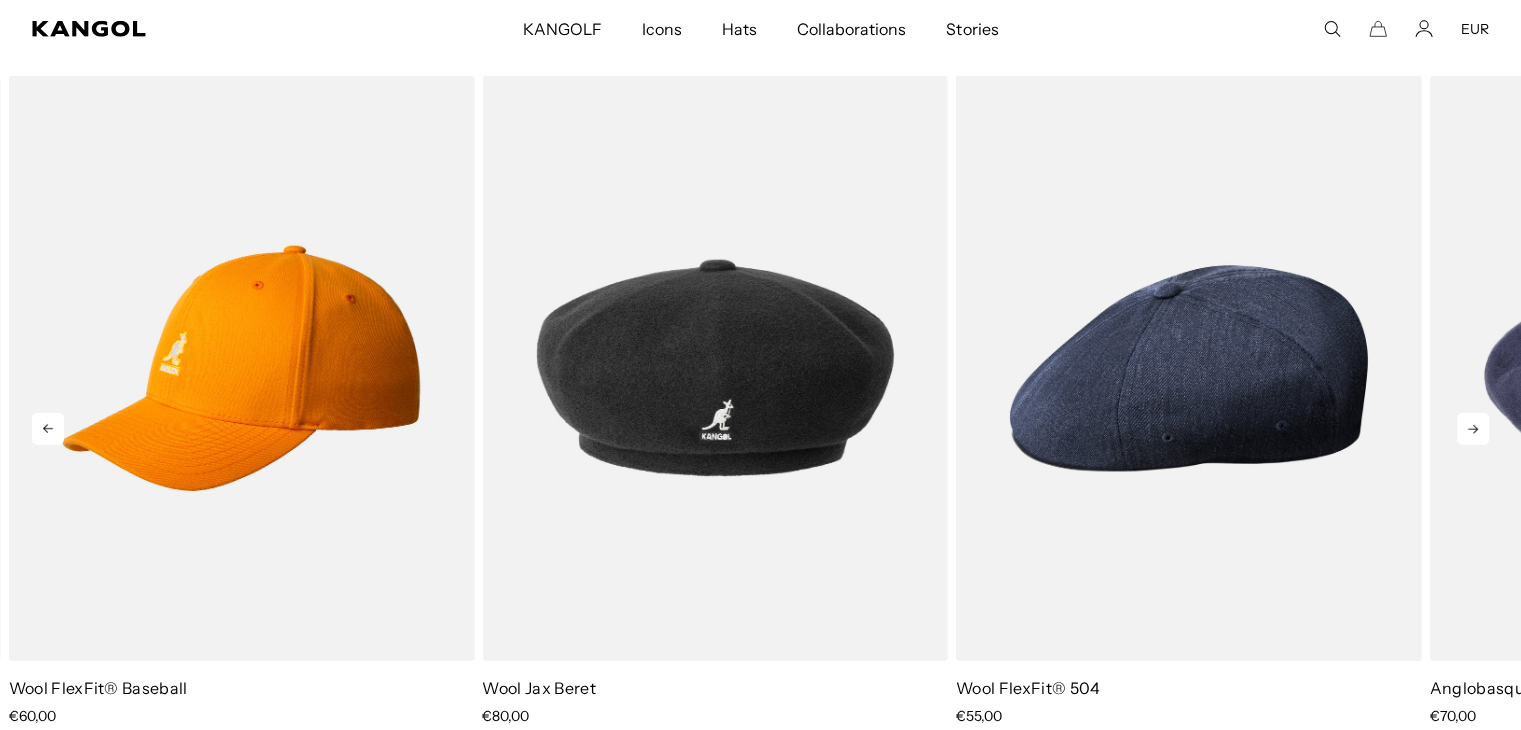 click 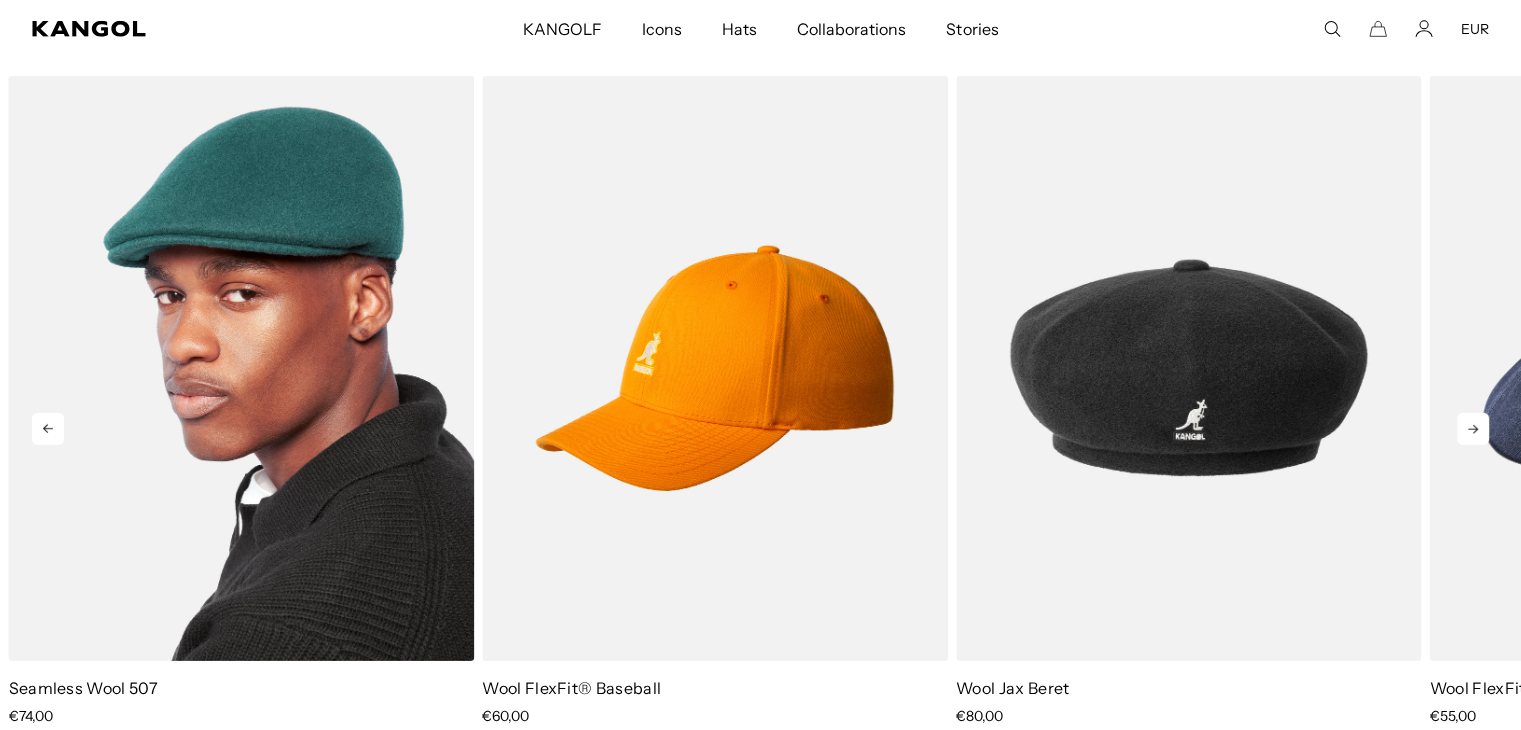 scroll, scrollTop: 0, scrollLeft: 412, axis: horizontal 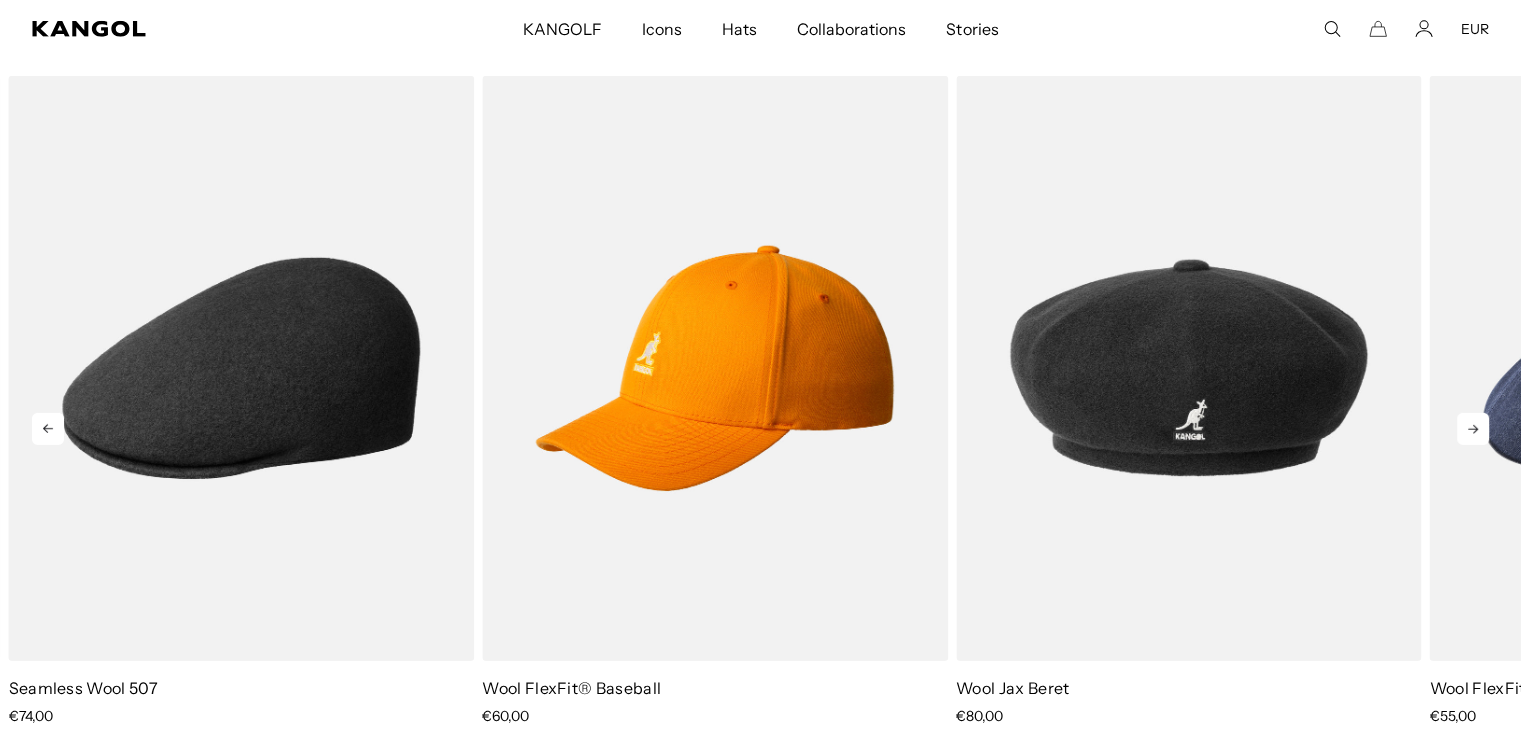 click 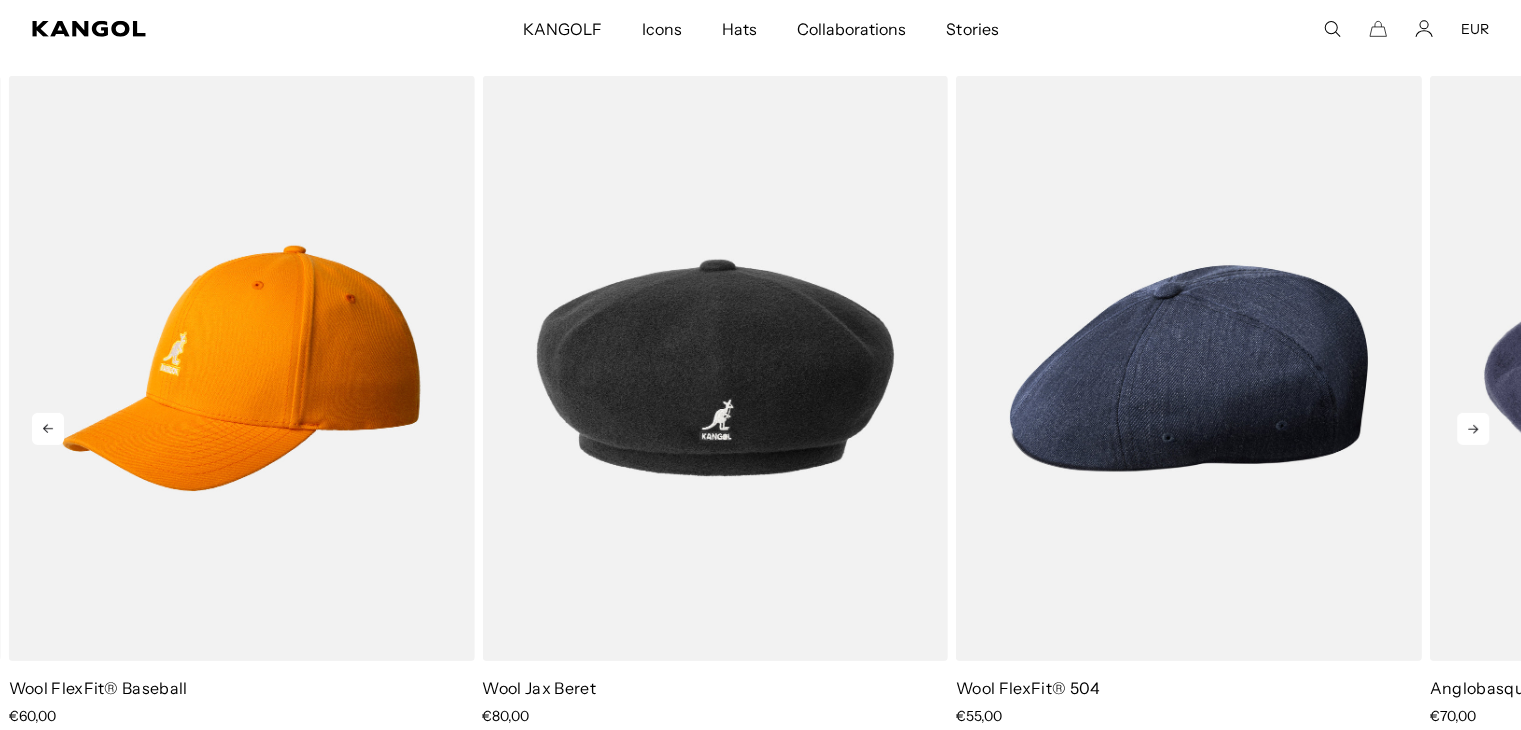 click 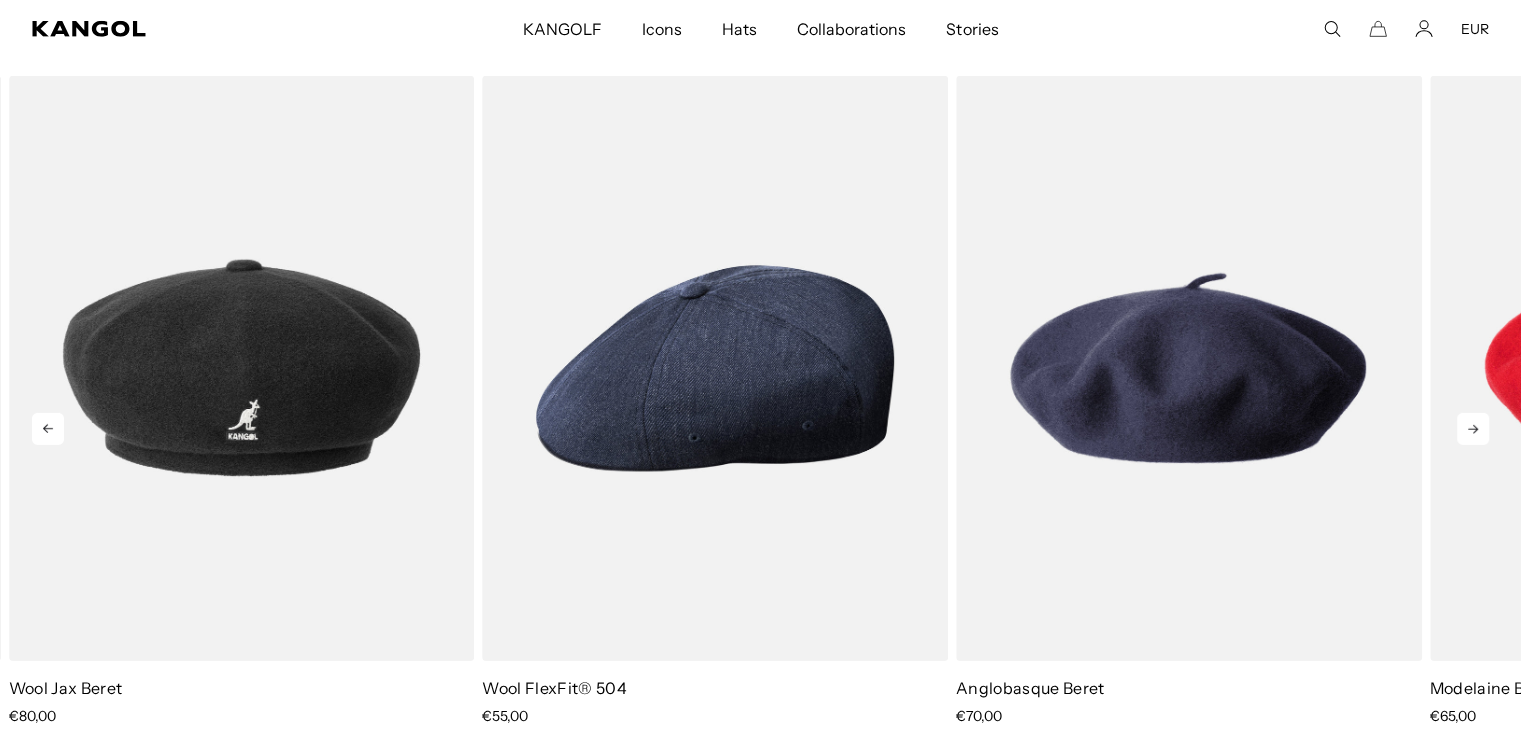 click 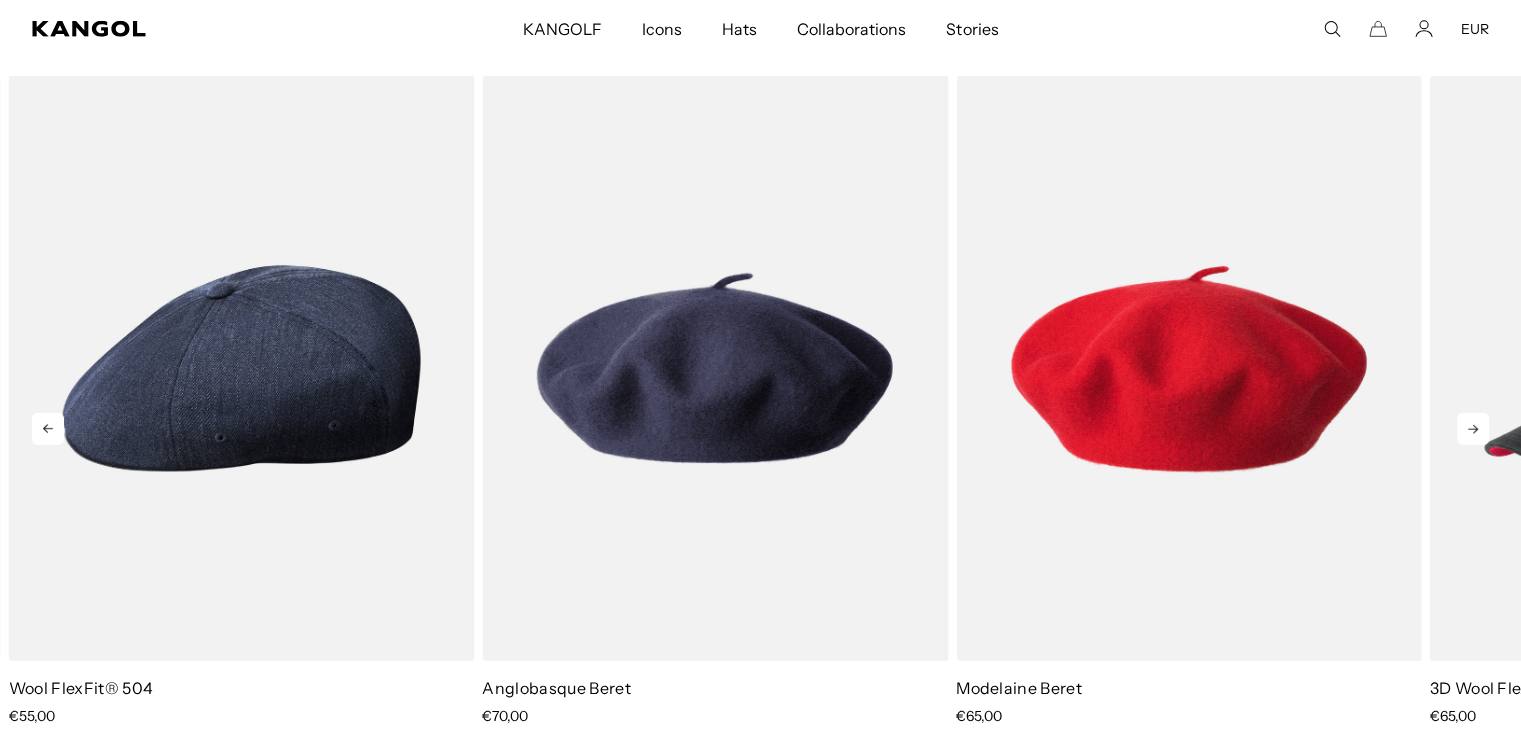scroll, scrollTop: 0, scrollLeft: 412, axis: horizontal 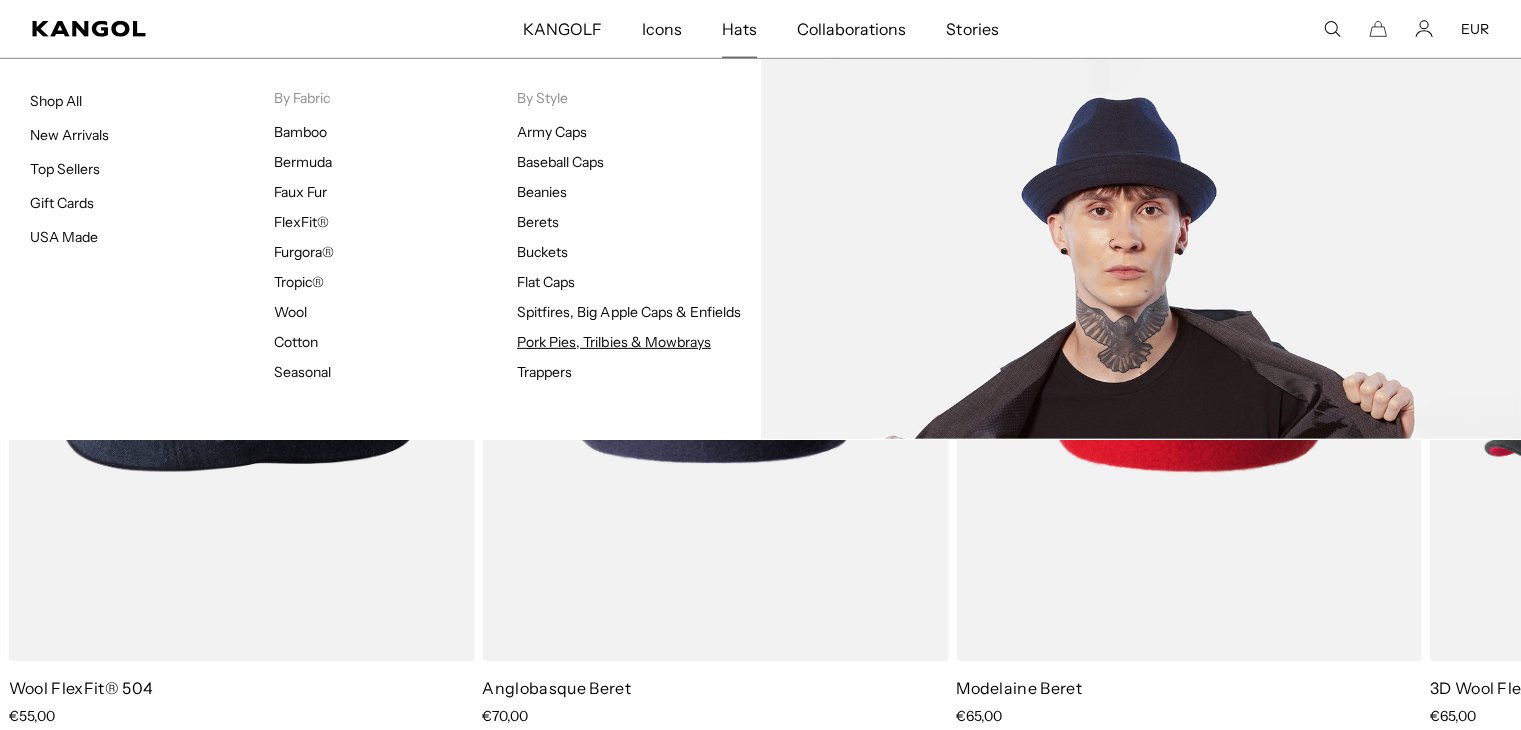 click on "Pork Pies, Trilbies & Mowbrays" at bounding box center (614, 342) 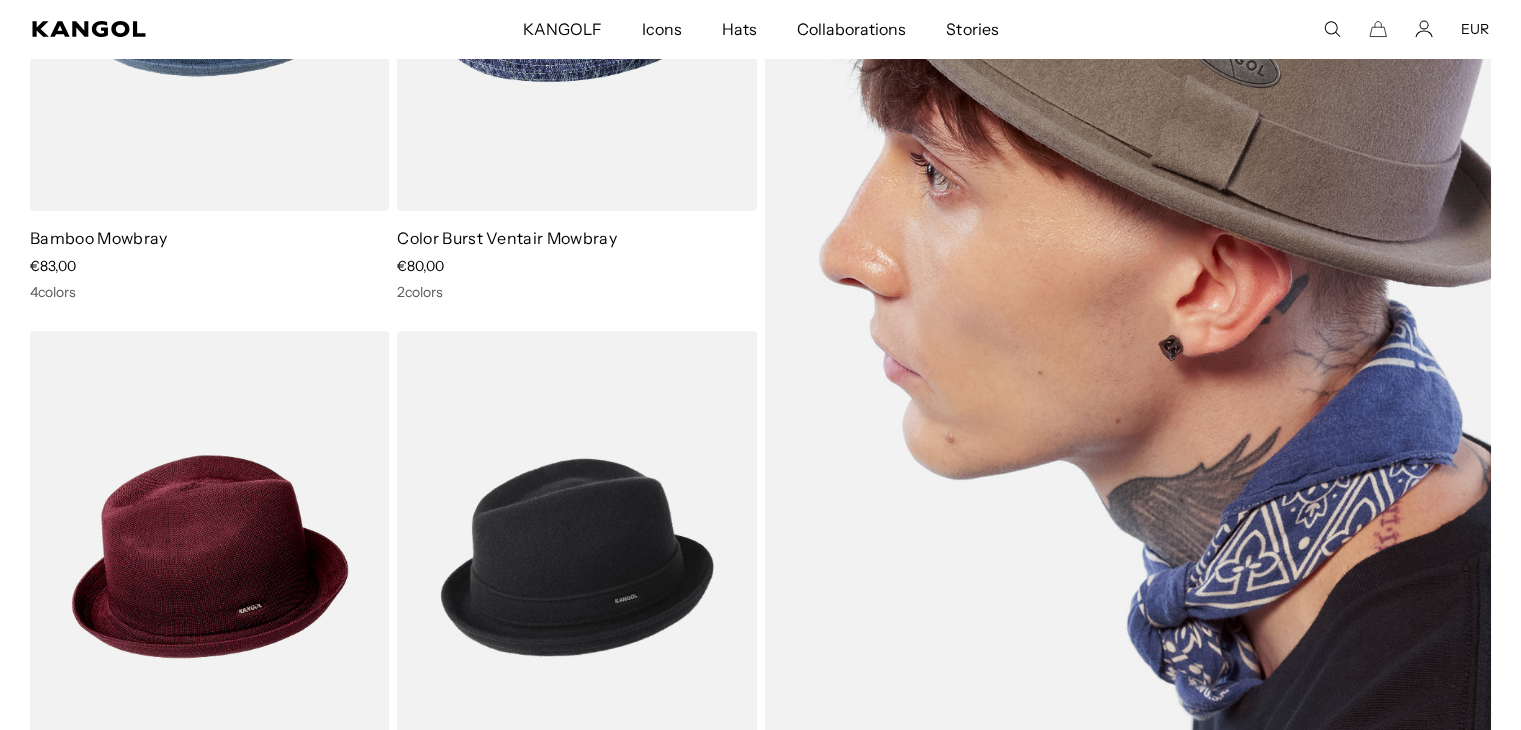 scroll, scrollTop: 0, scrollLeft: 0, axis: both 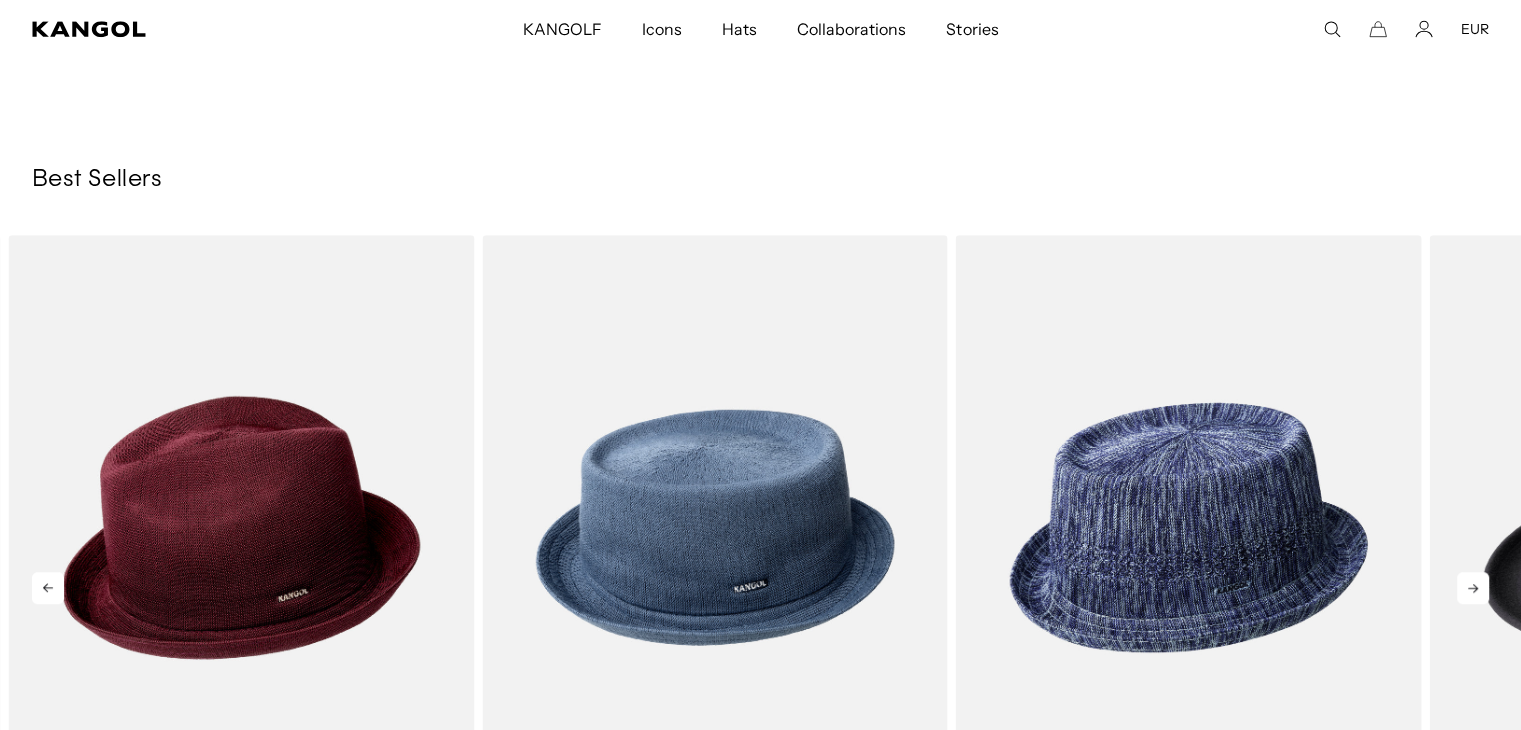 click 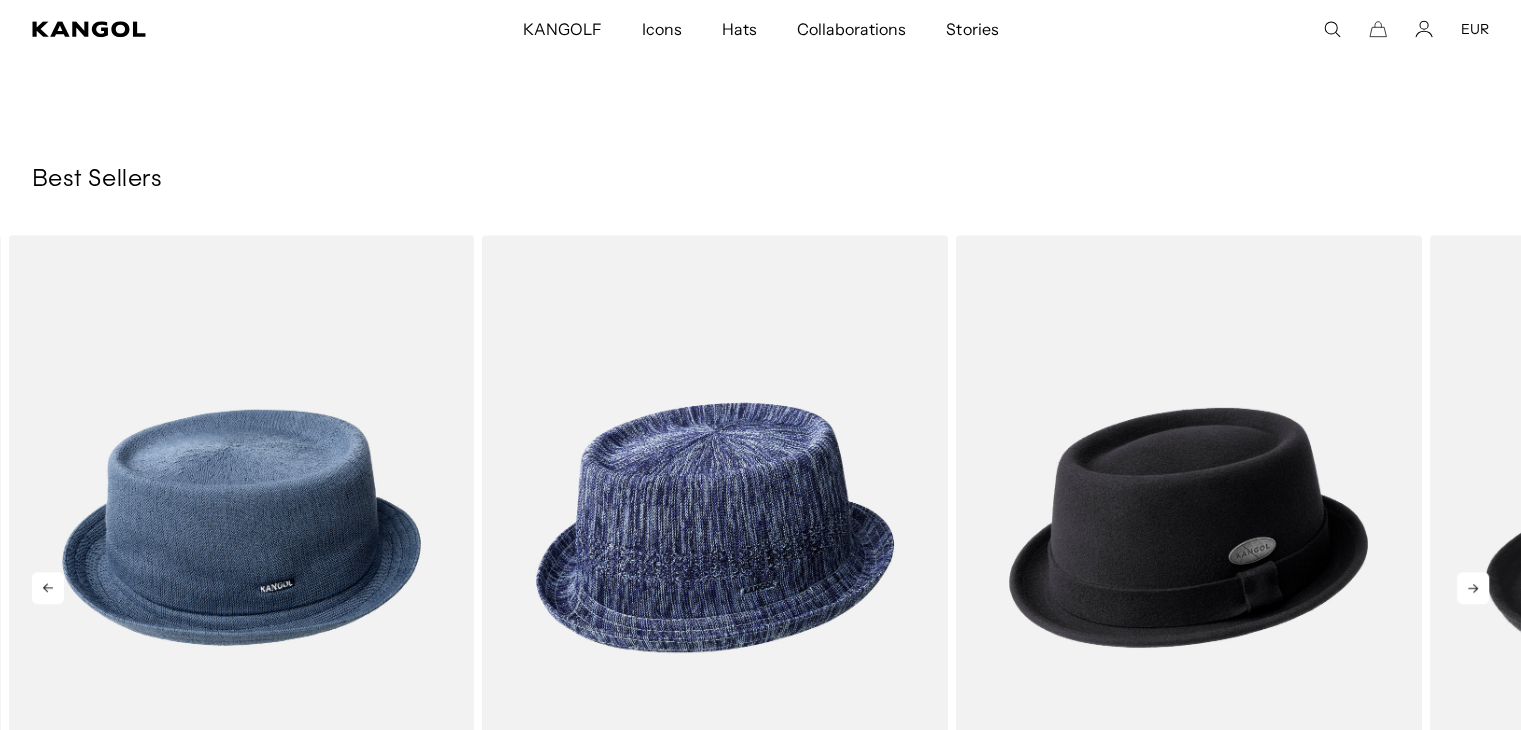 scroll, scrollTop: 0, scrollLeft: 0, axis: both 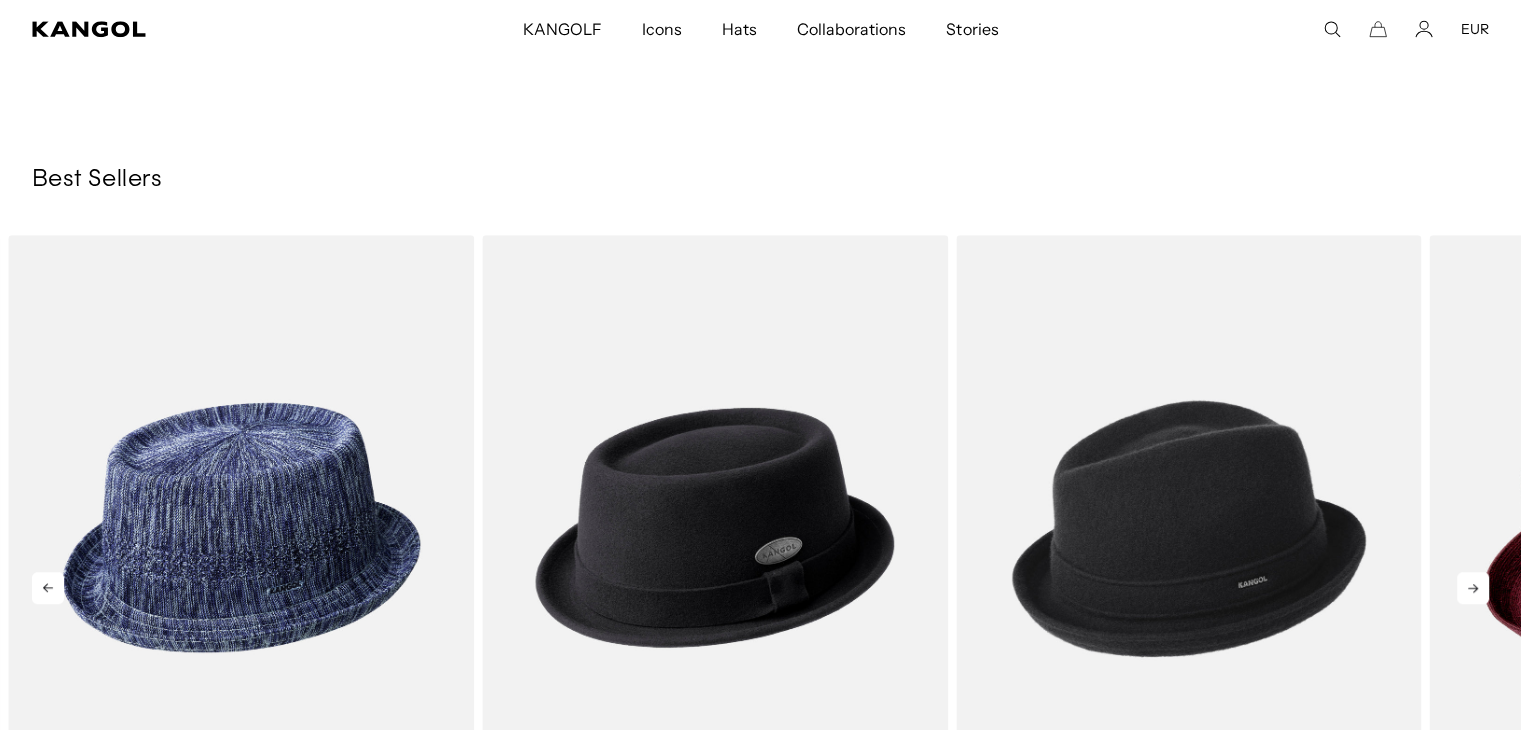 click 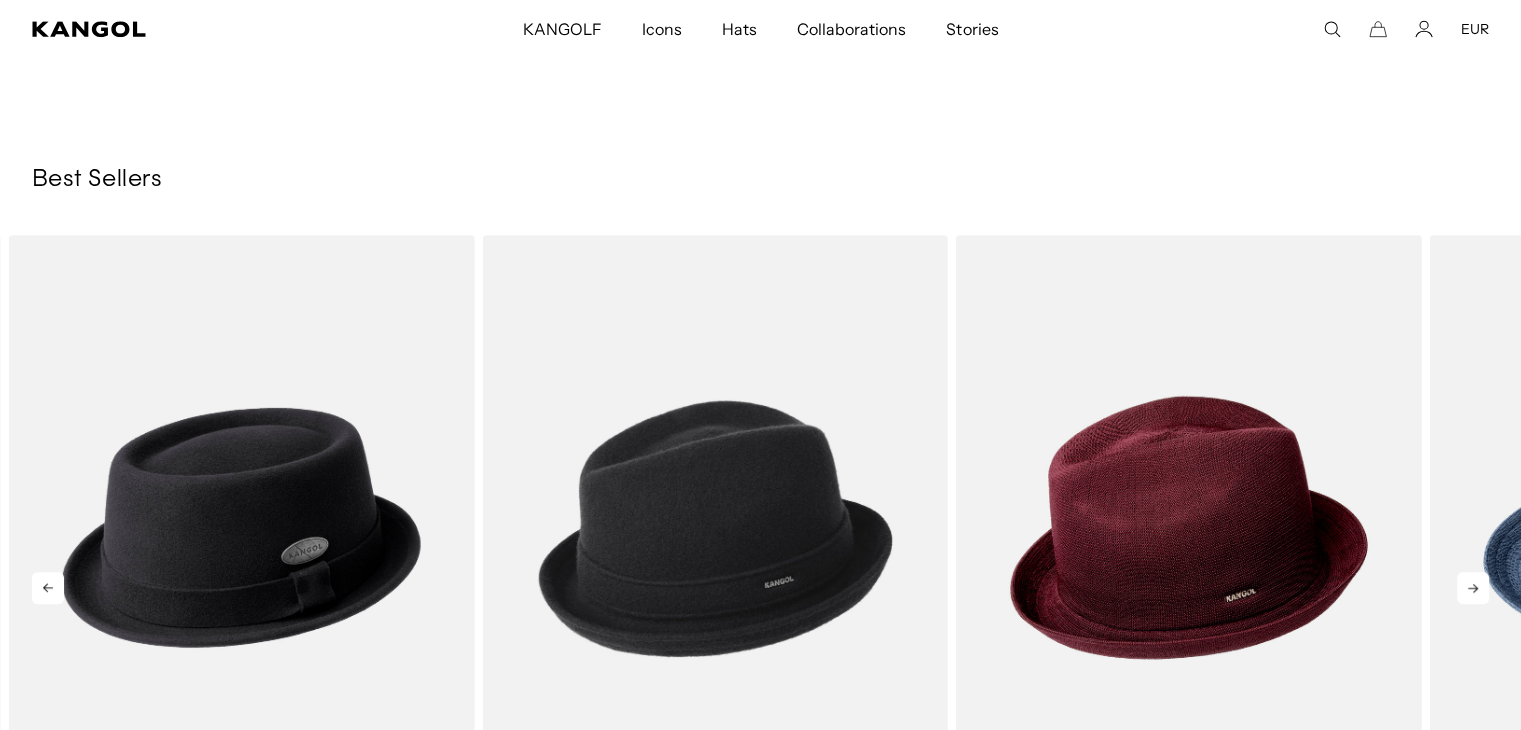 click 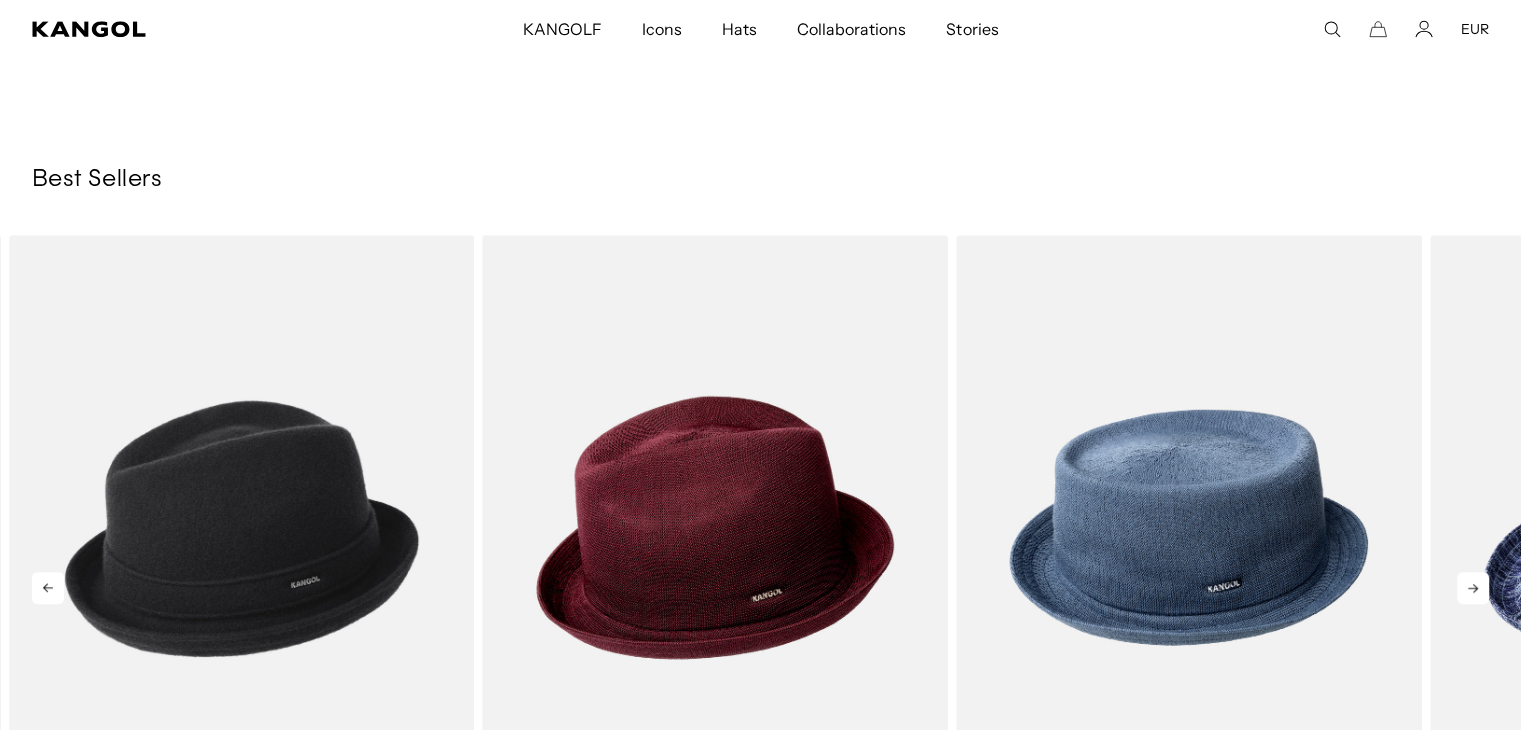 click 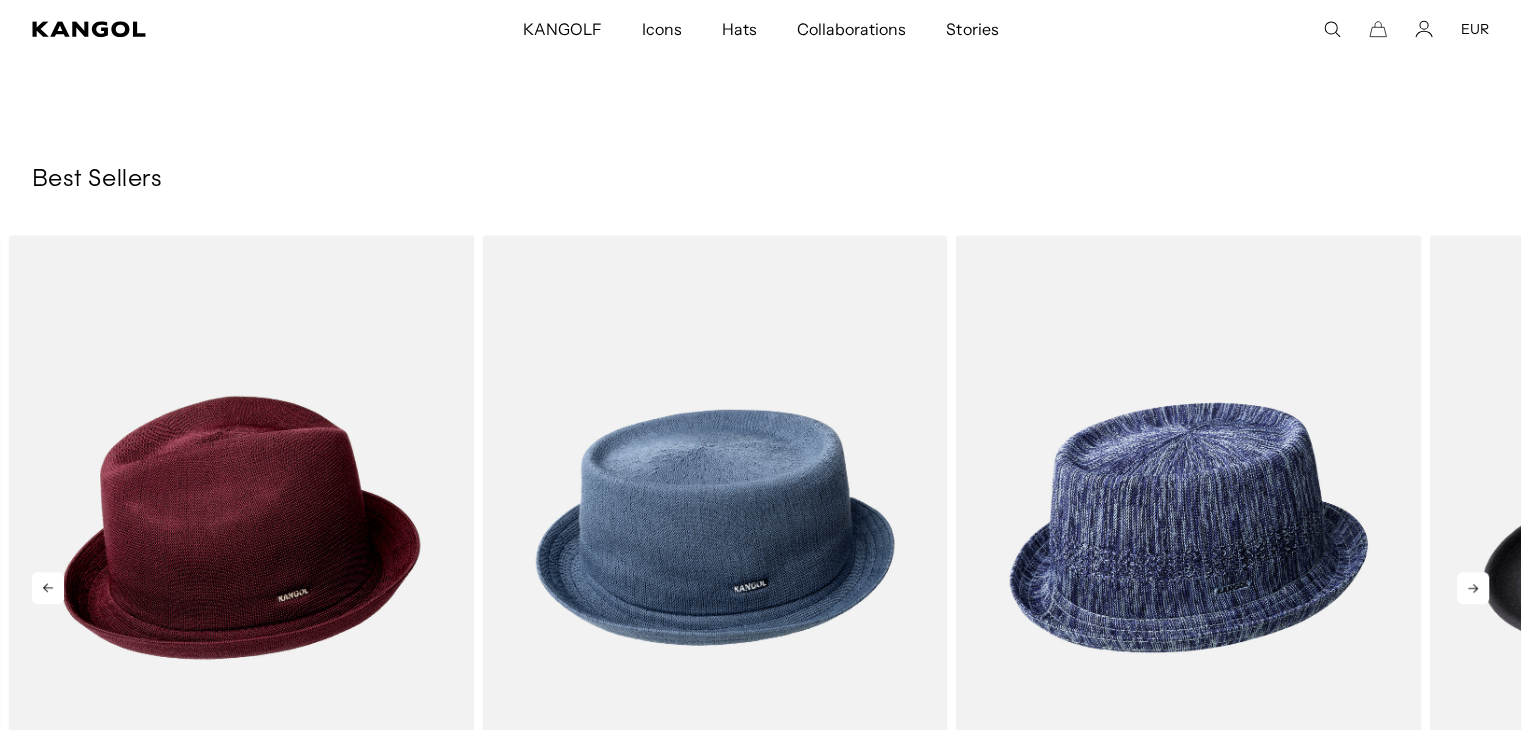 click 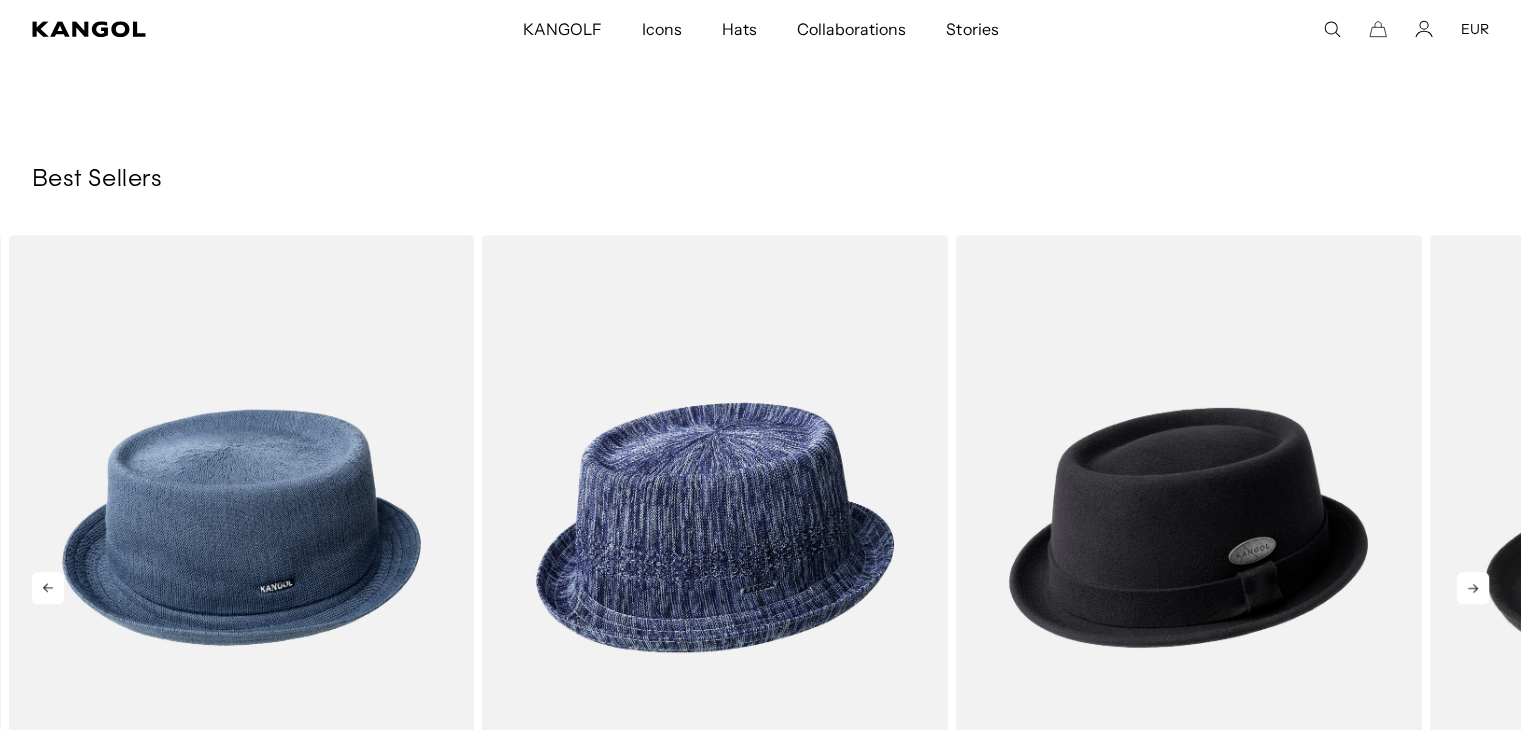 click 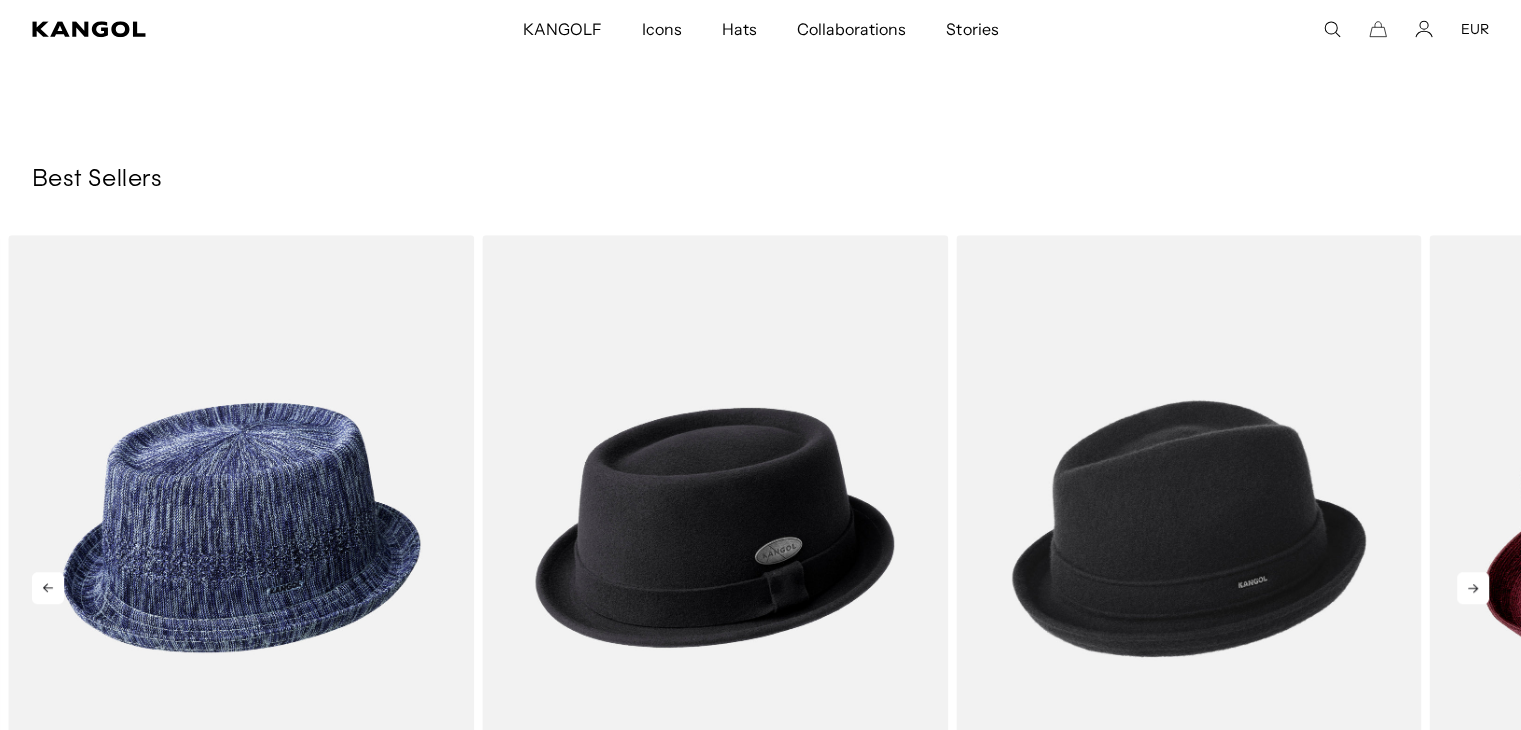 scroll, scrollTop: 0, scrollLeft: 412, axis: horizontal 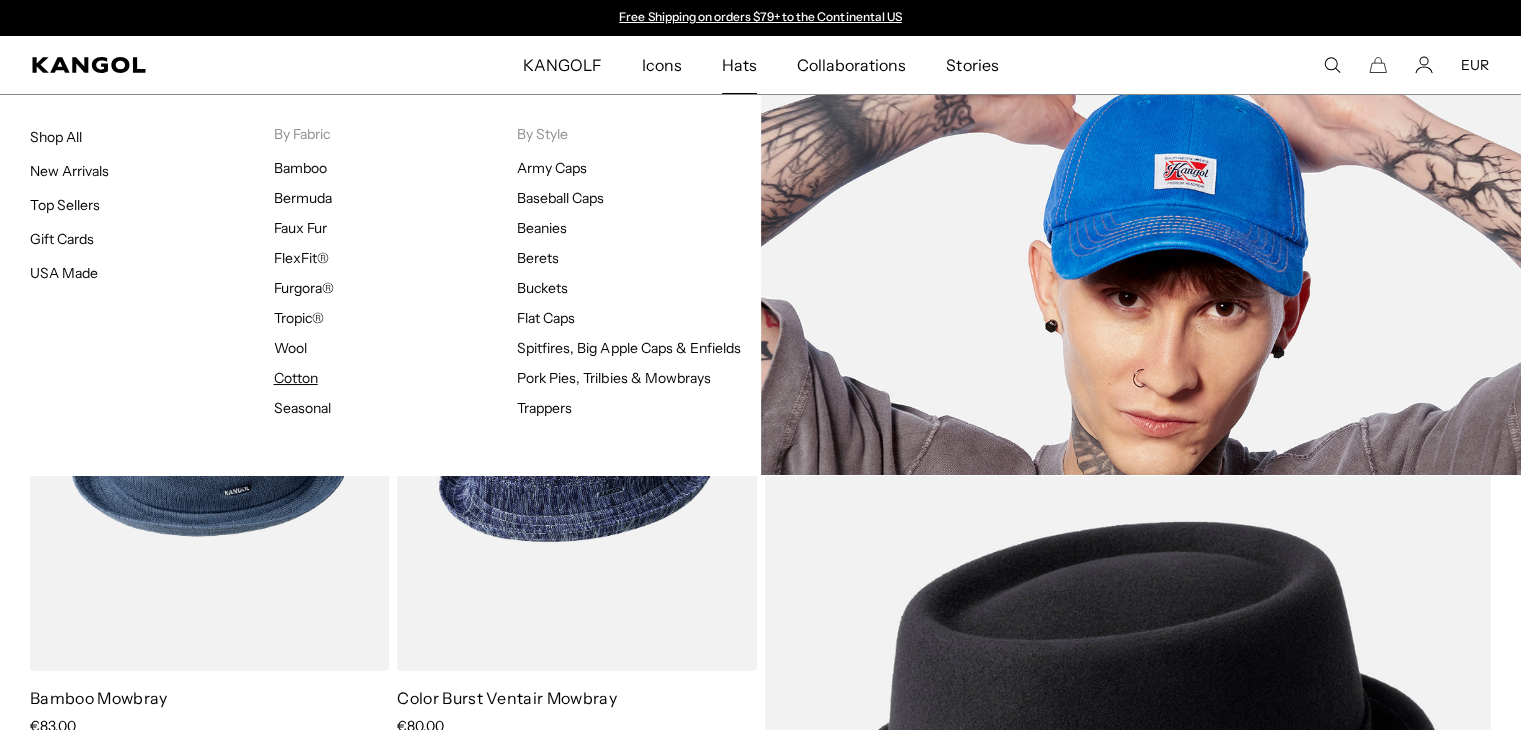 click on "Cotton" at bounding box center [296, 378] 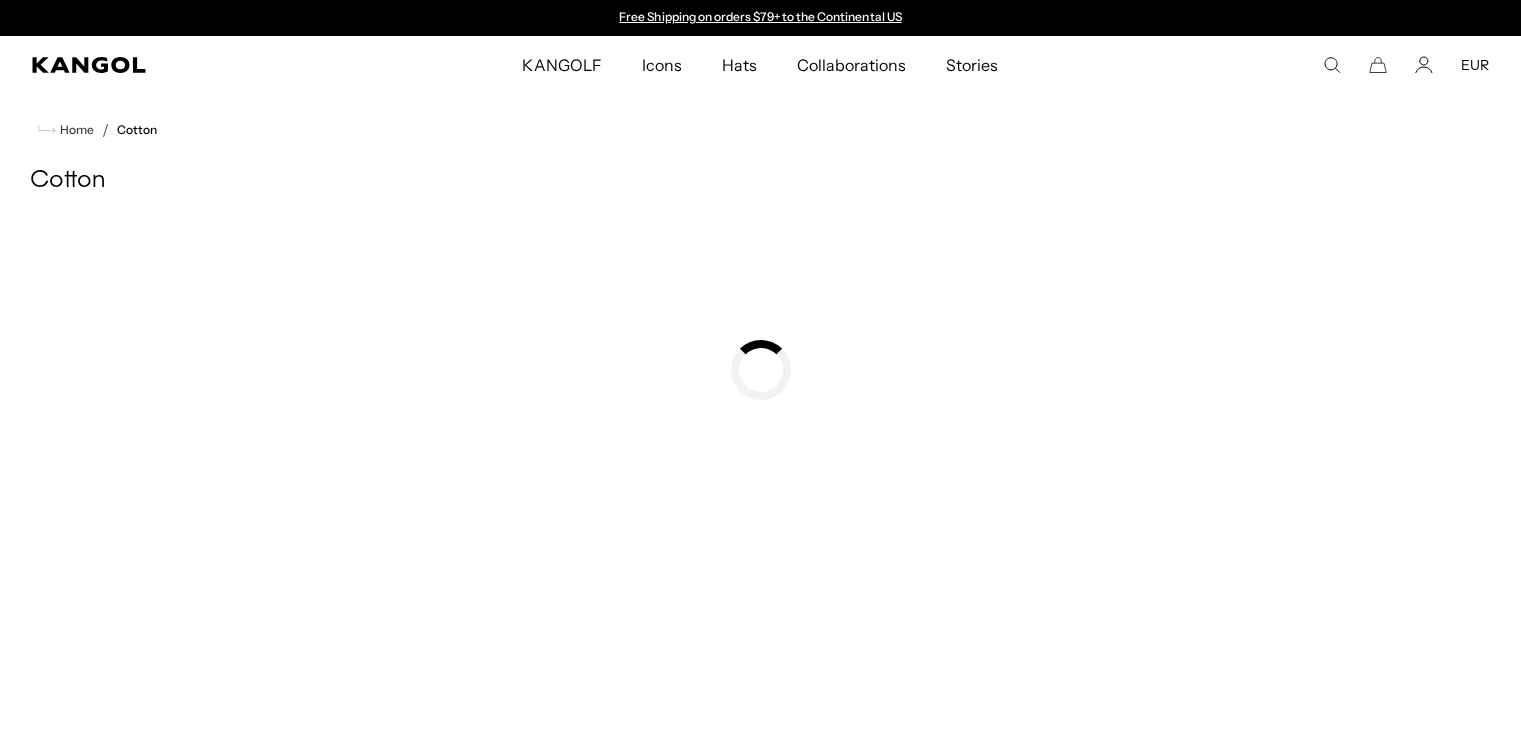 scroll, scrollTop: 0, scrollLeft: 0, axis: both 